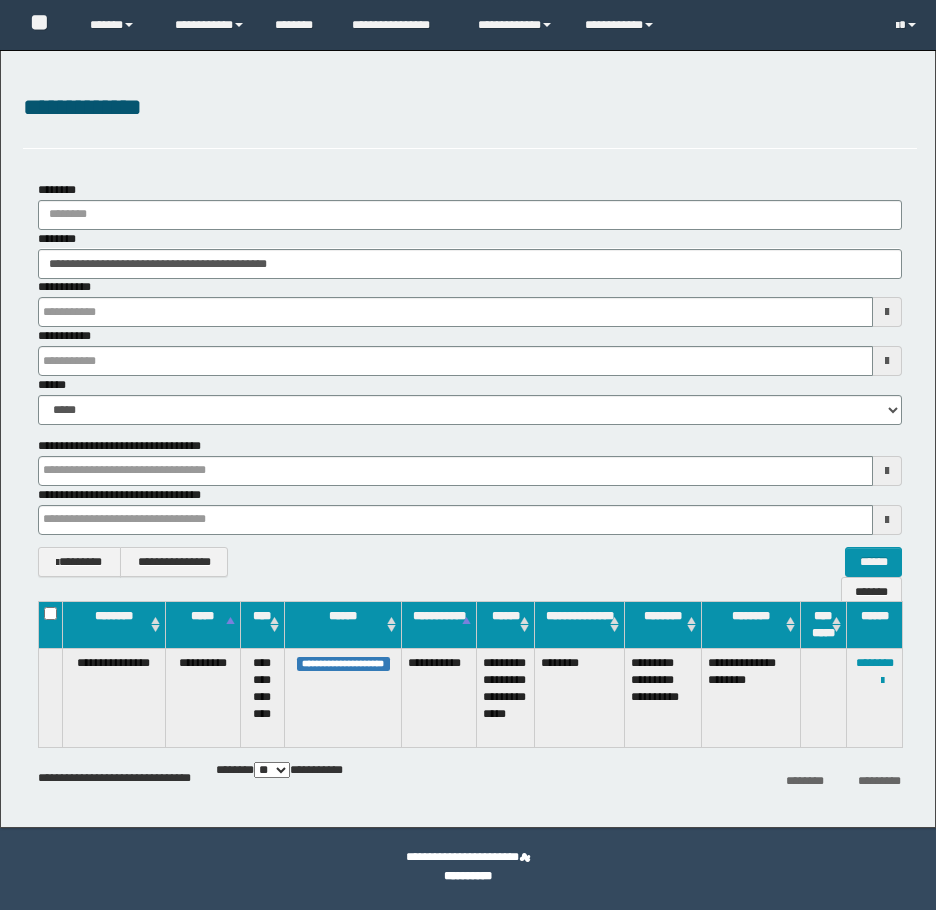 scroll, scrollTop: 0, scrollLeft: 0, axis: both 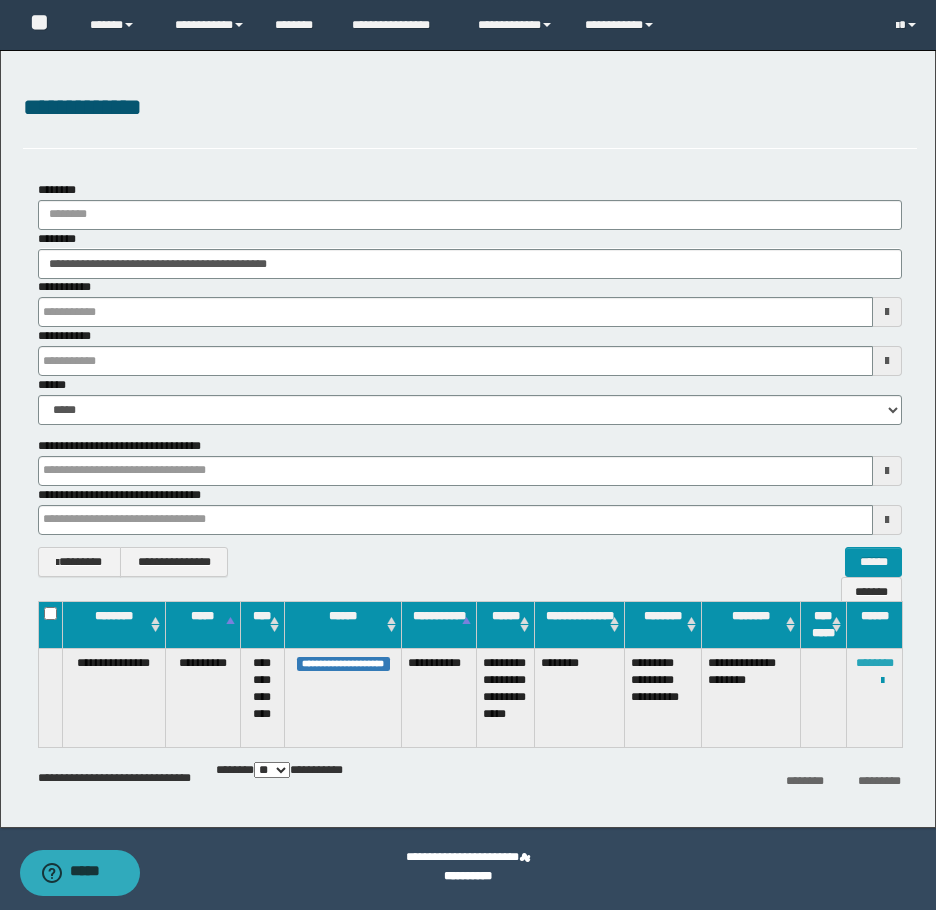 click on "********" at bounding box center (875, 663) 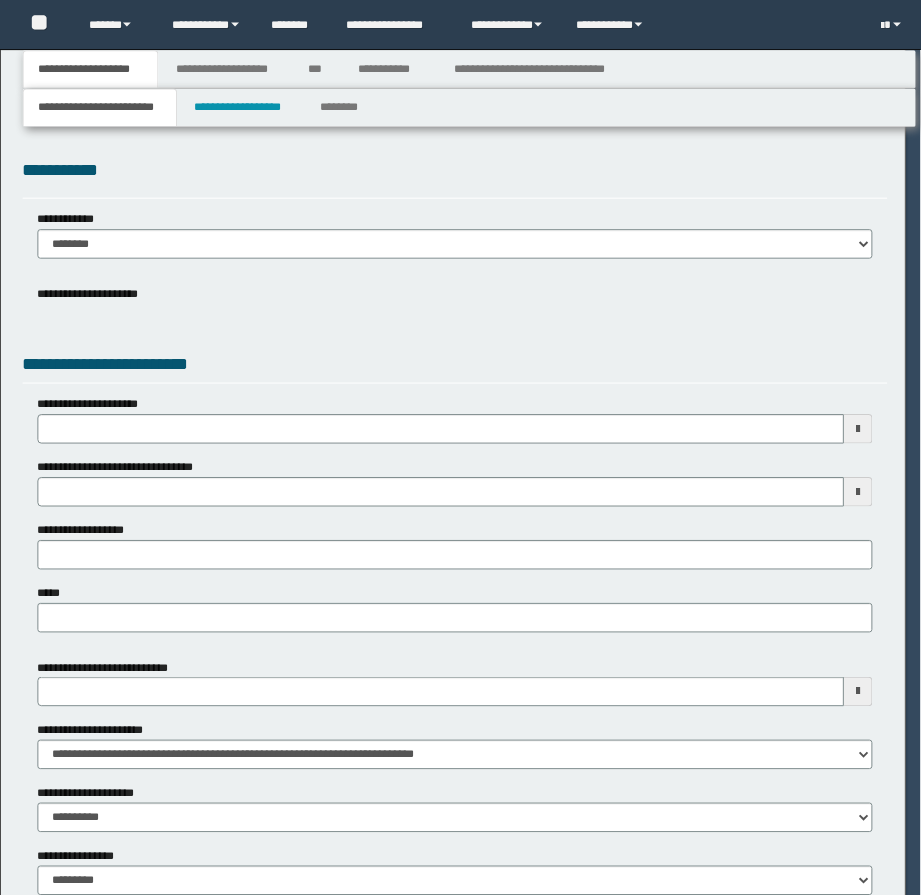 scroll, scrollTop: 0, scrollLeft: 0, axis: both 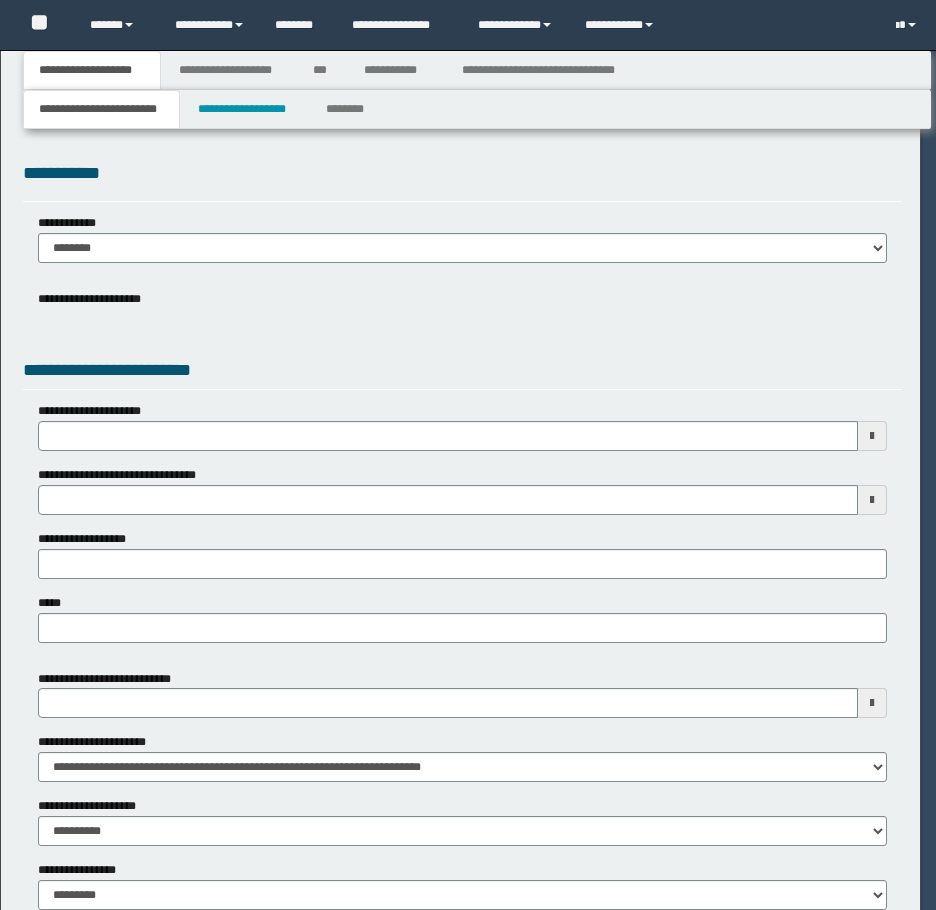 select on "*" 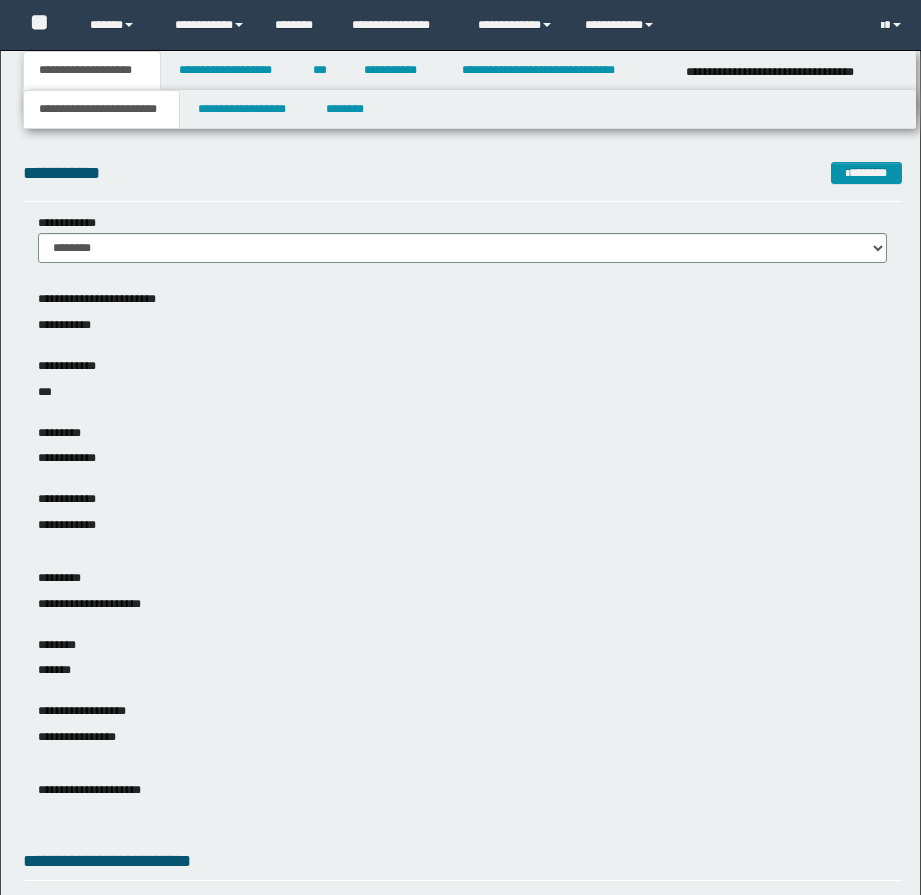 scroll, scrollTop: 0, scrollLeft: 0, axis: both 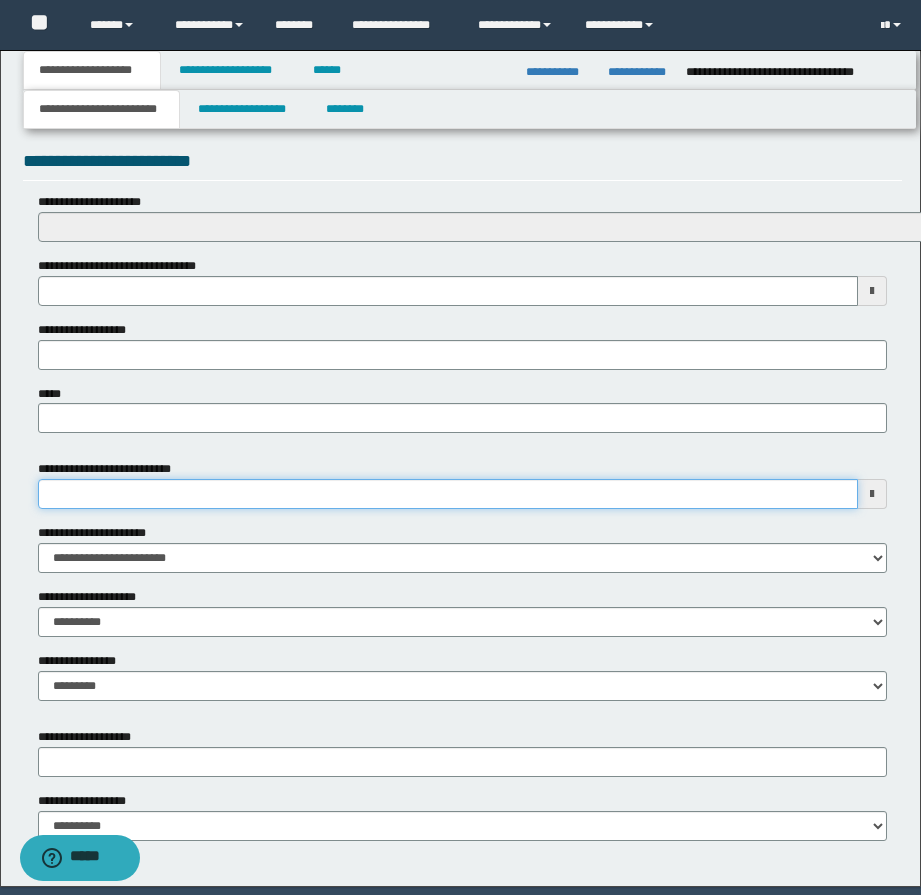 click on "**********" at bounding box center (448, 494) 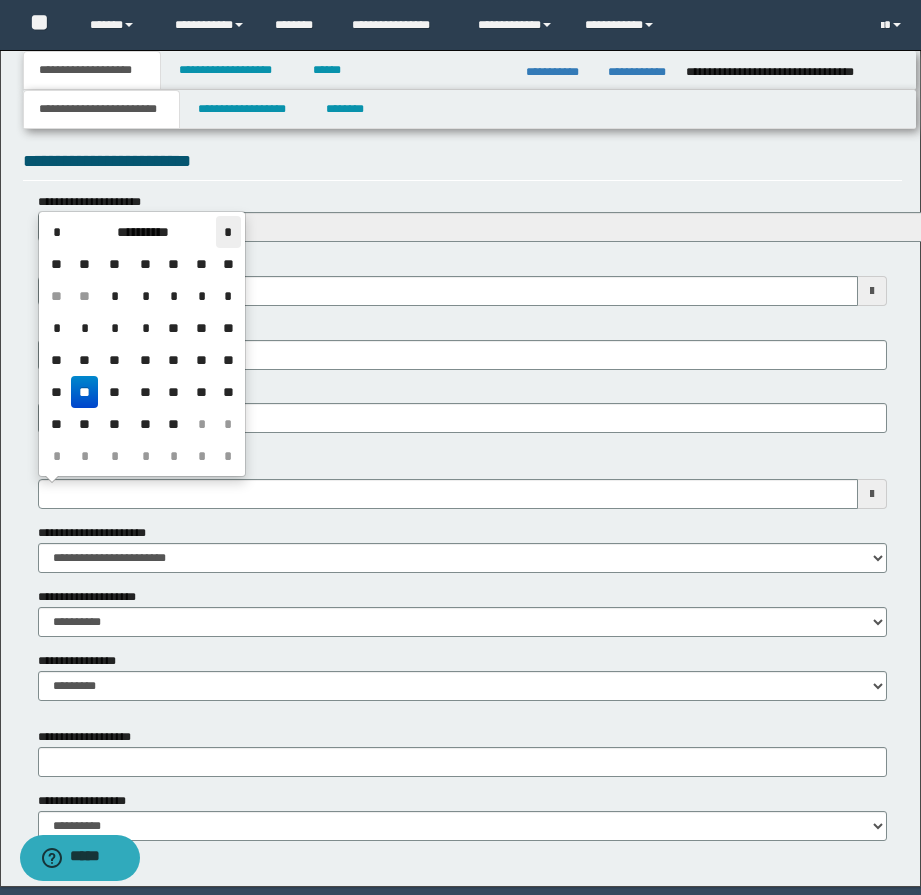 click on "*" at bounding box center [228, 232] 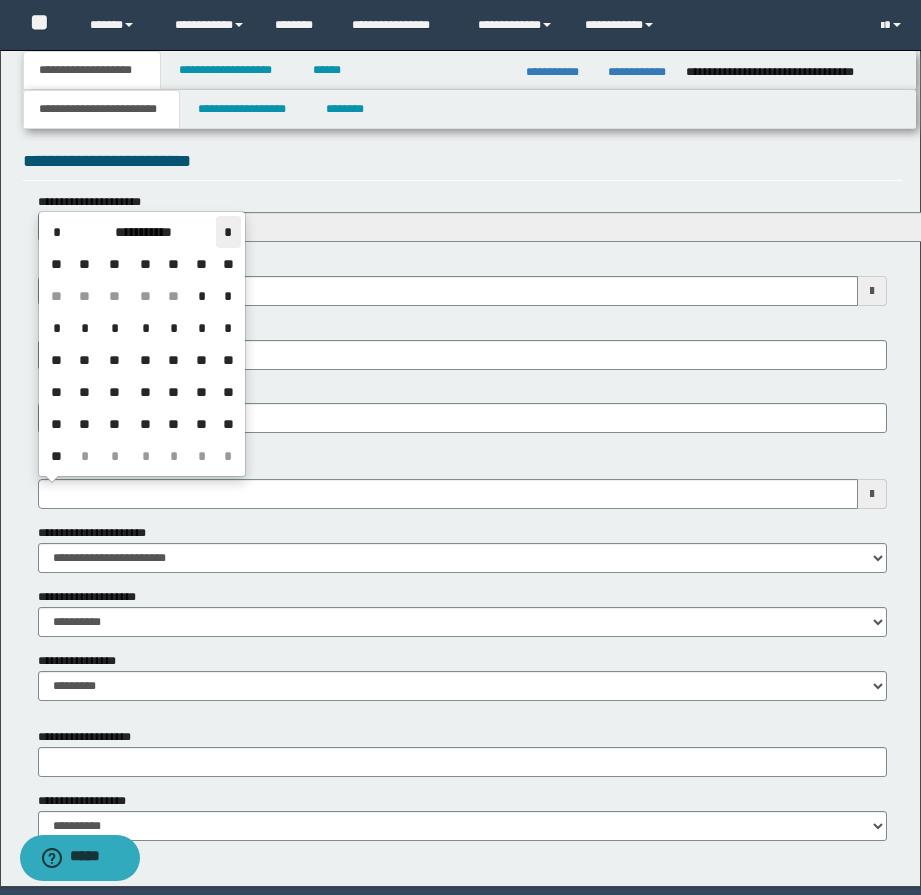 click on "*" at bounding box center (228, 232) 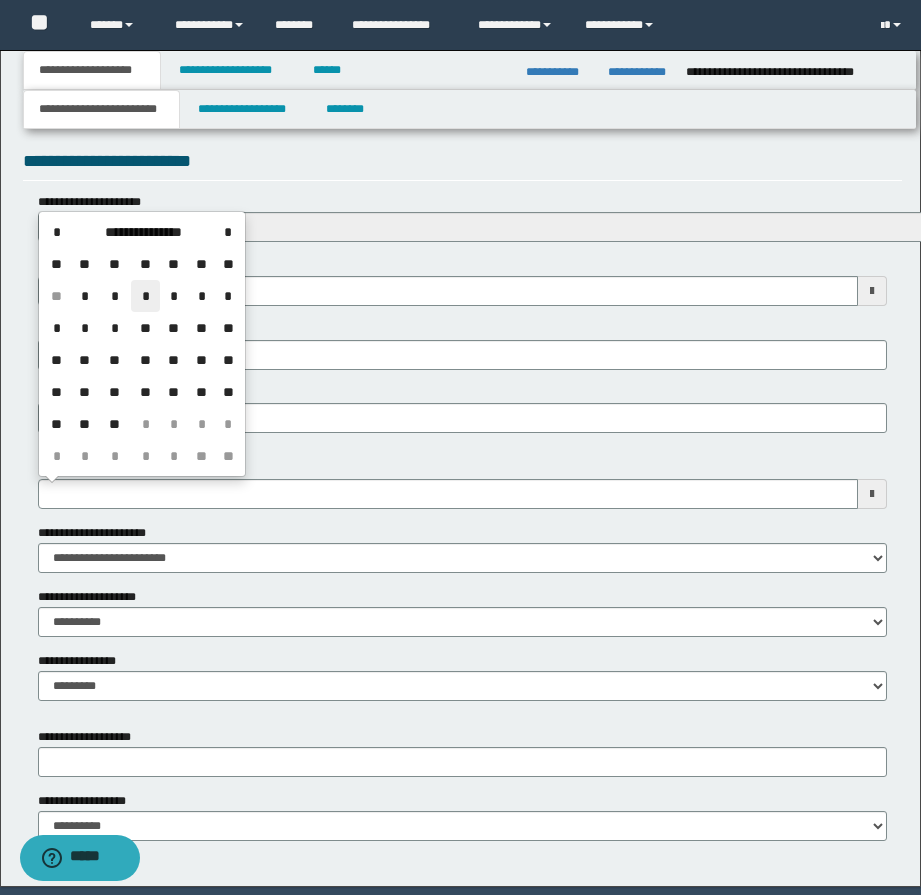 click on "*" at bounding box center (145, 296) 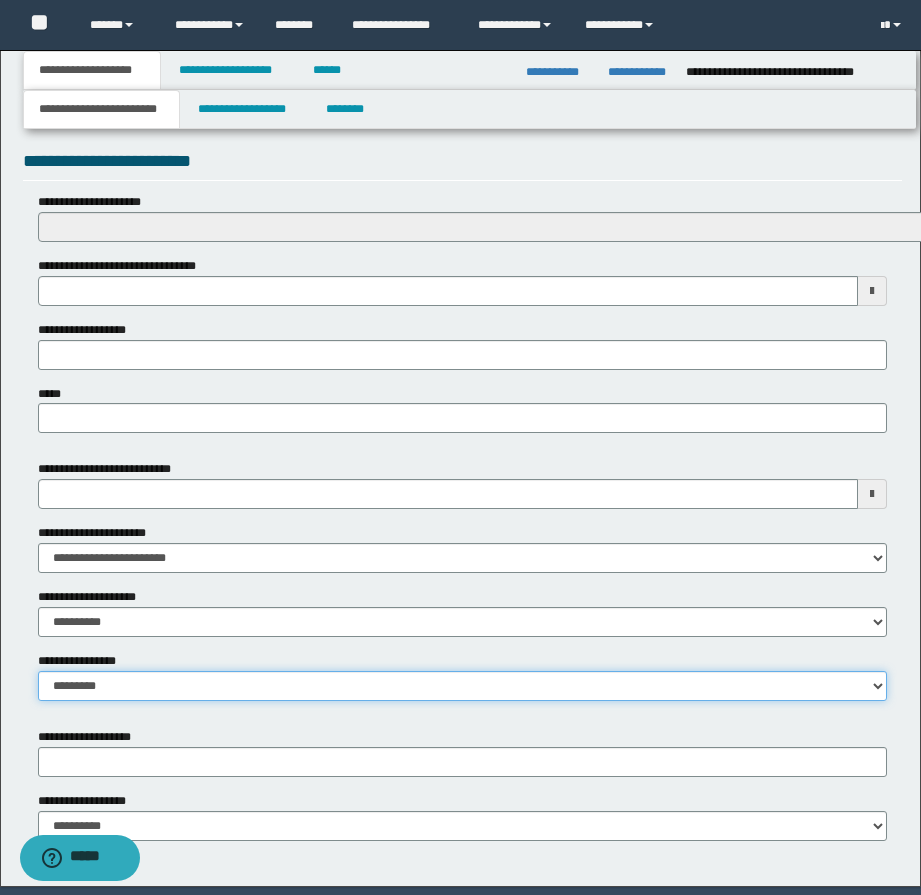 click on "**********" at bounding box center [462, 686] 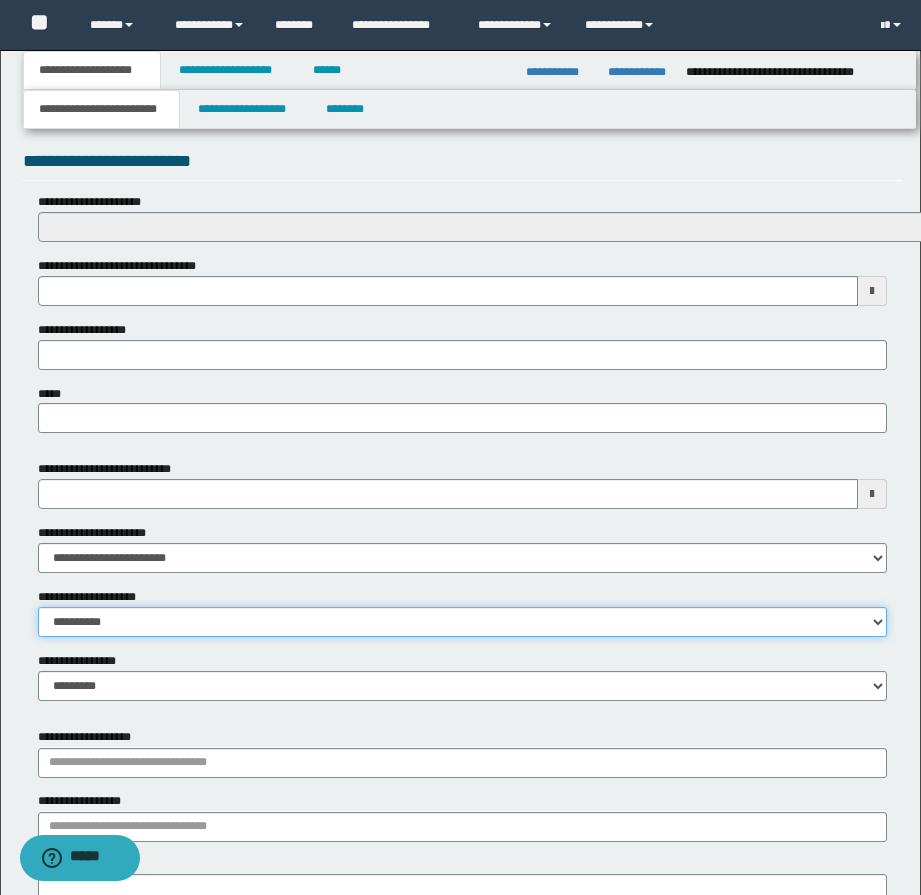 drag, startPoint x: 128, startPoint y: 619, endPoint x: 129, endPoint y: 607, distance: 12.0415945 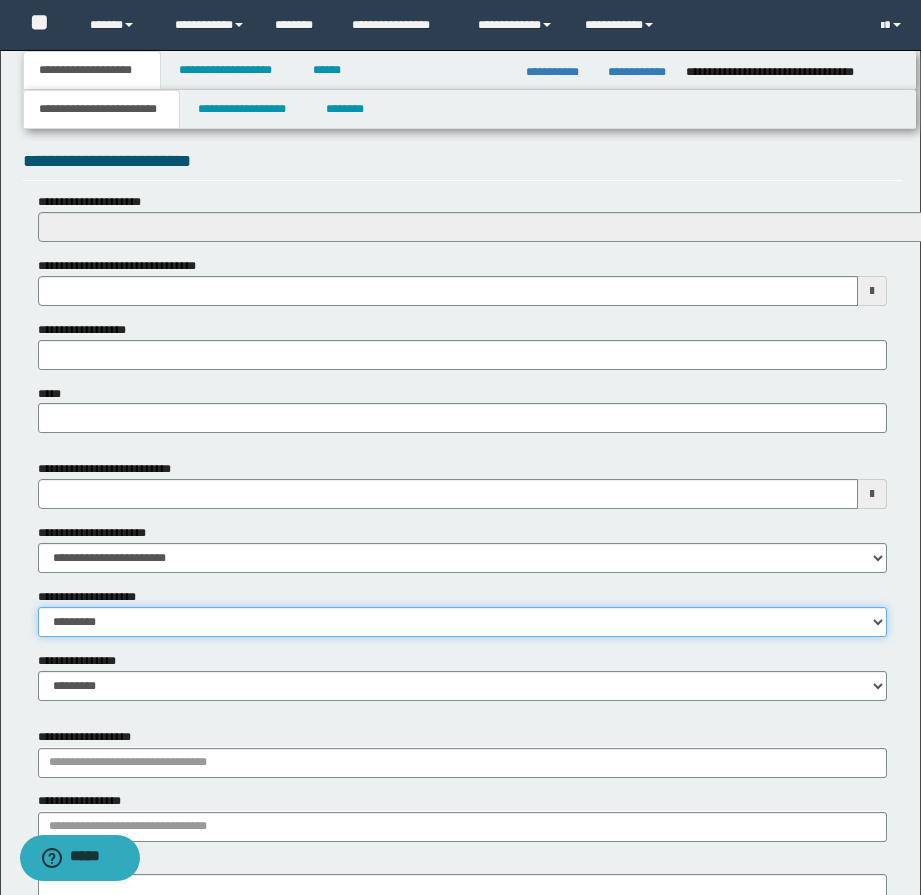 click on "**********" at bounding box center [462, 622] 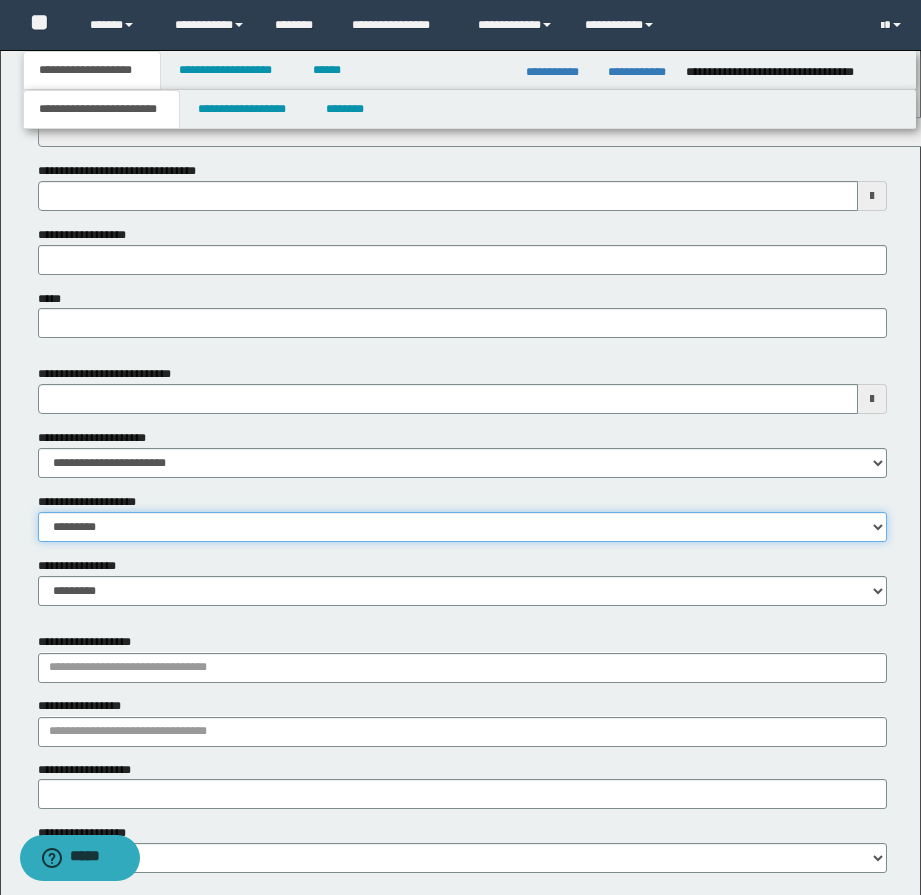 scroll, scrollTop: 897, scrollLeft: 0, axis: vertical 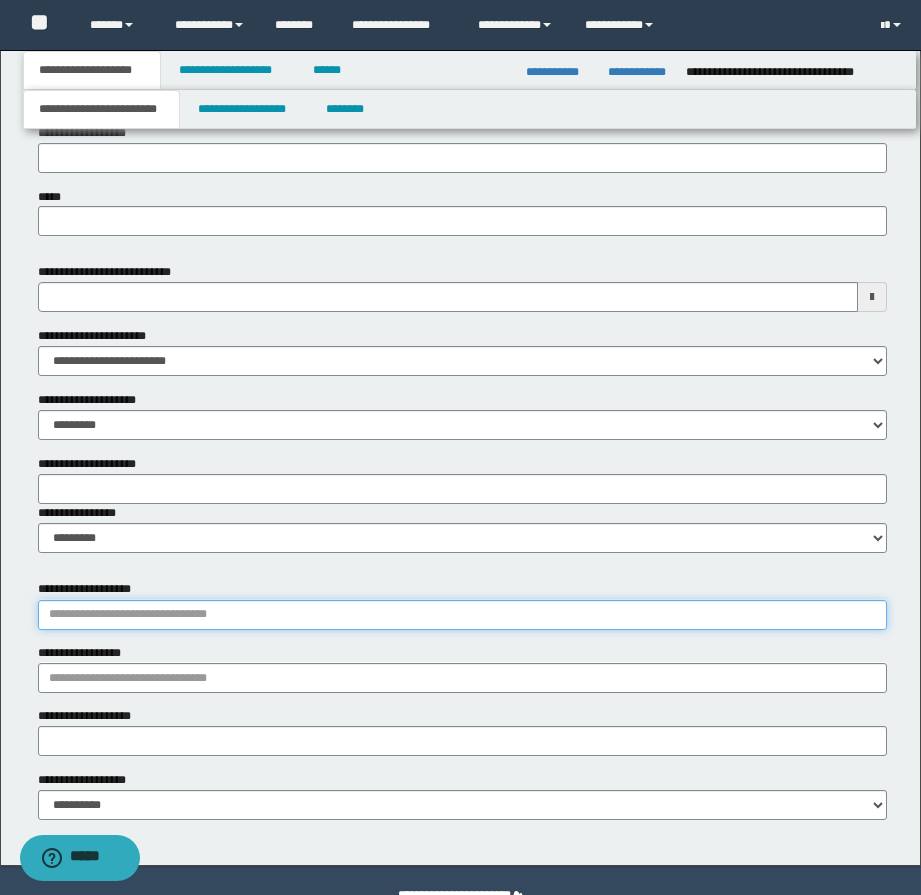 click on "**********" at bounding box center (462, 615) 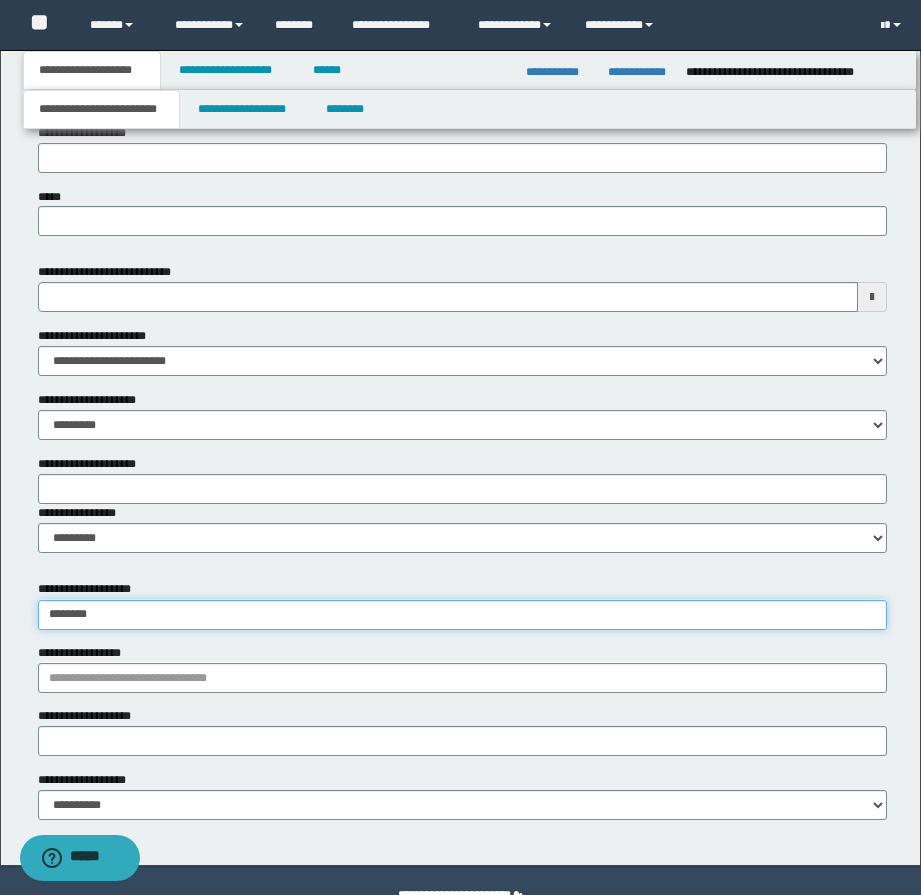 type on "*********" 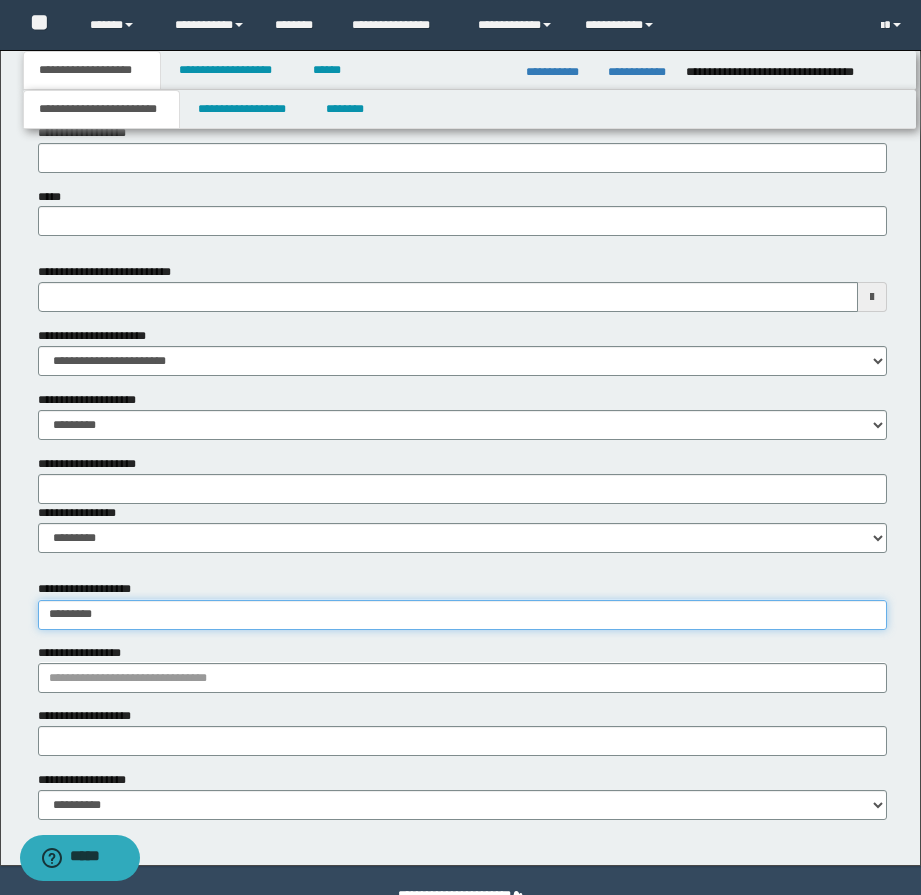 type on "*********" 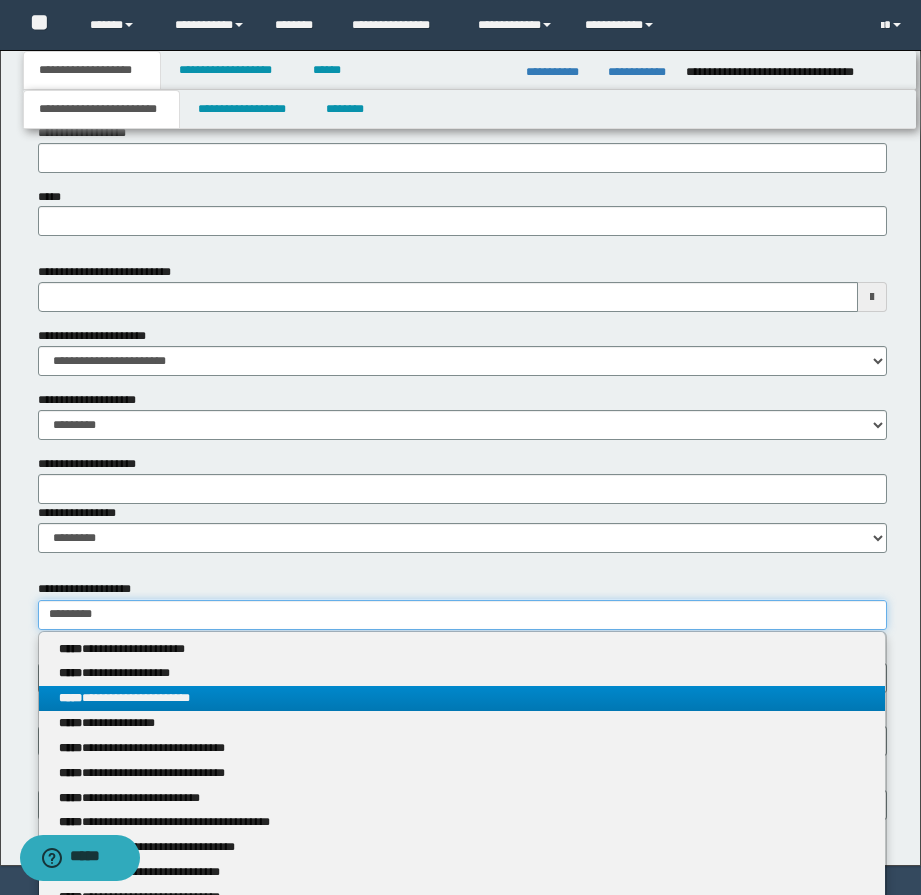 type on "*********" 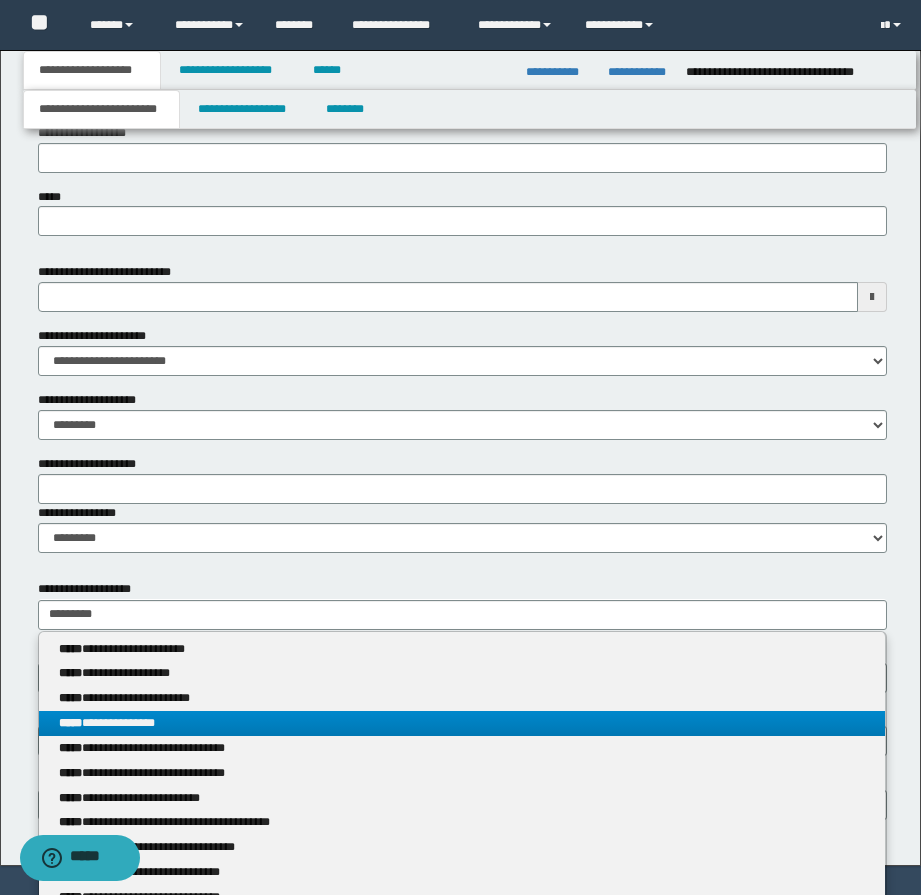 click on "**********" at bounding box center [462, 723] 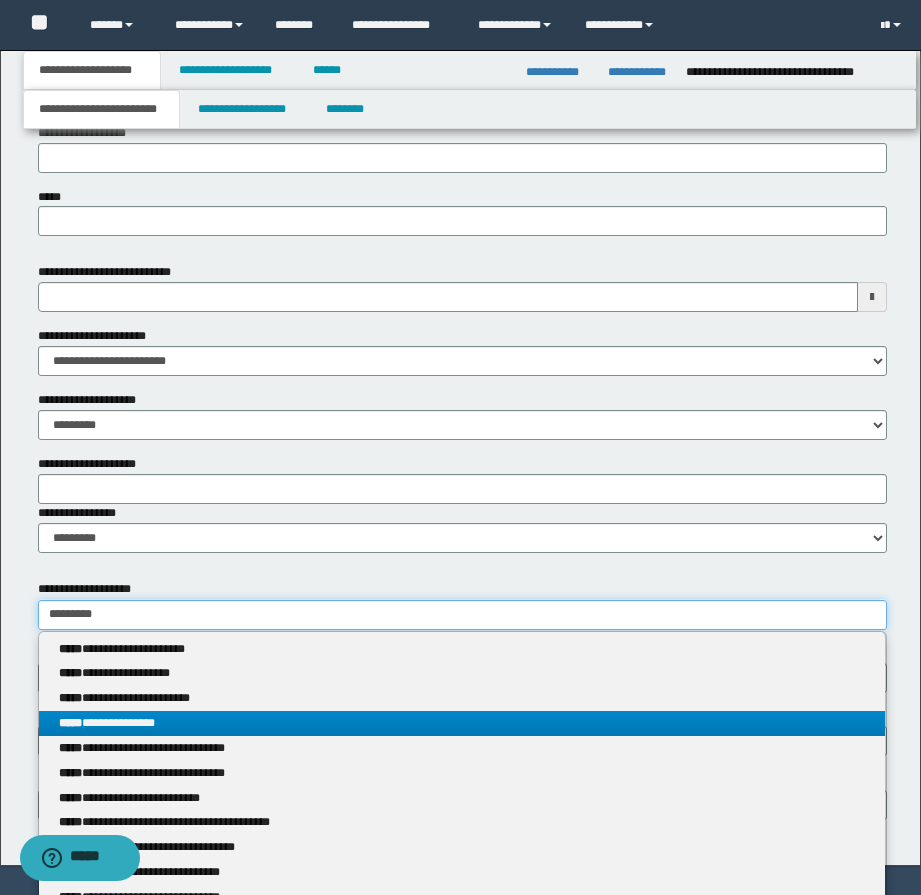 type 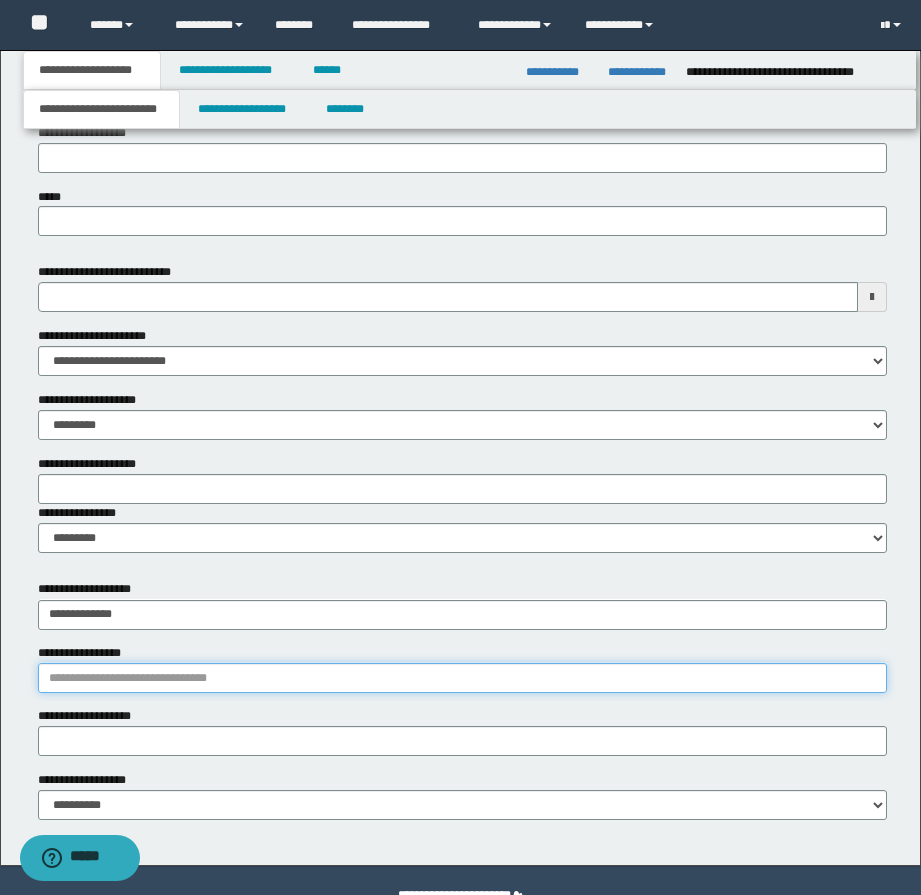 click on "**********" at bounding box center (462, 678) 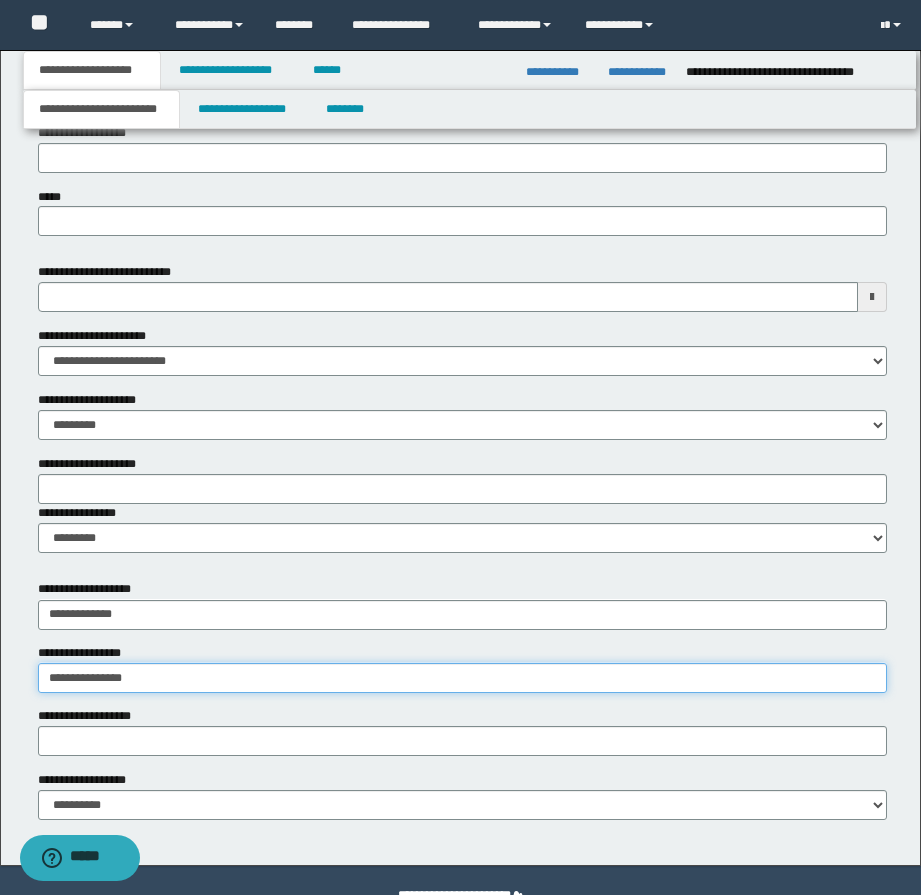 type on "**********" 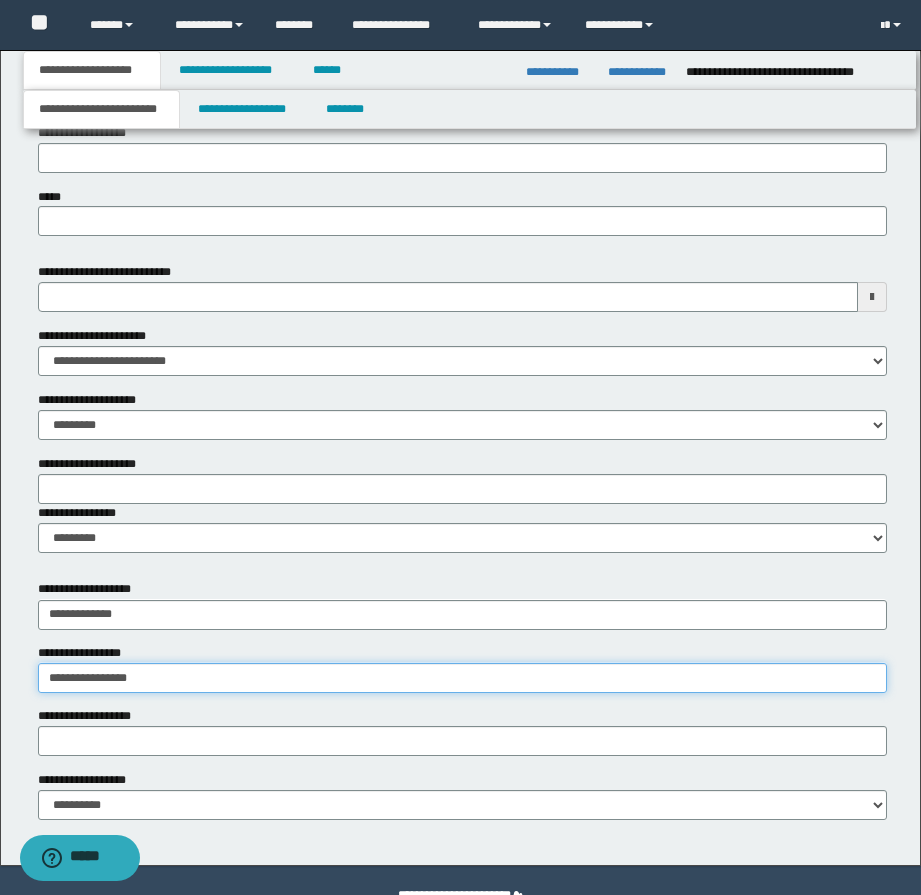 type on "**********" 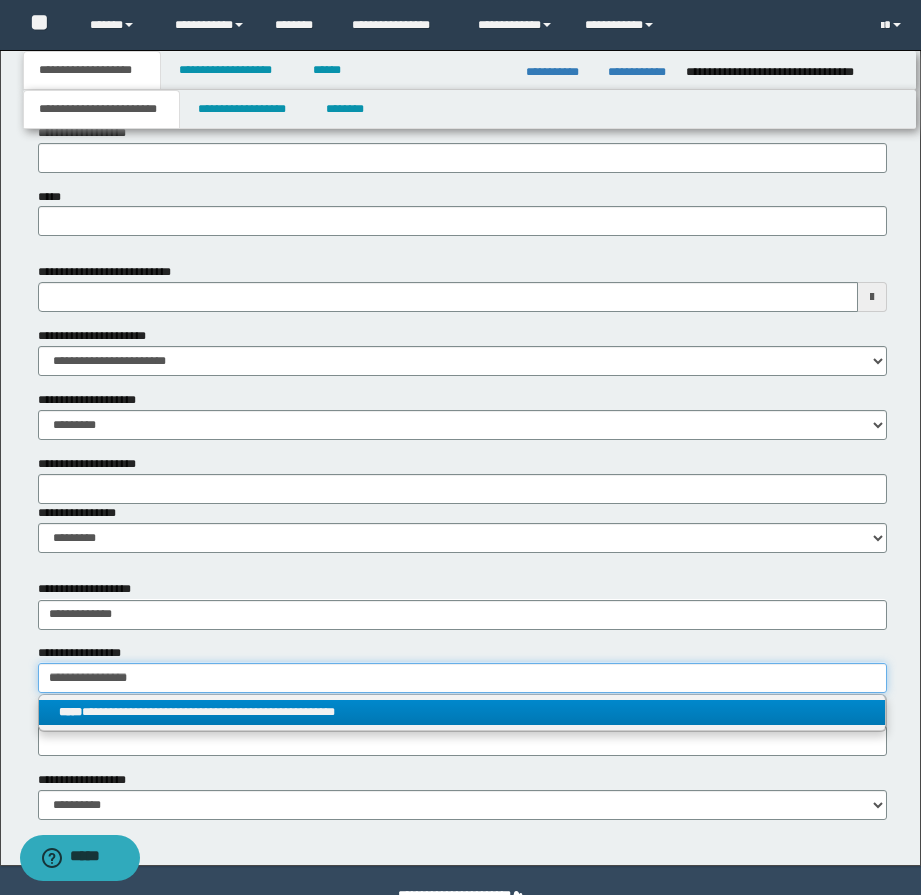 type on "**********" 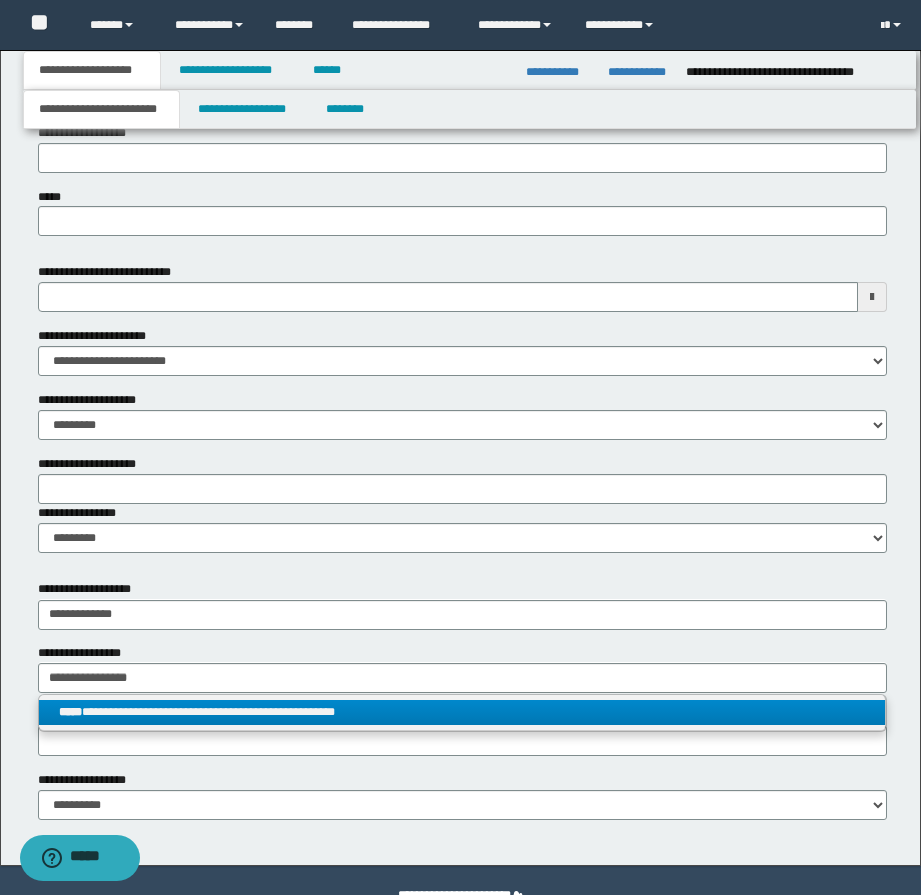 click on "**********" at bounding box center (462, 712) 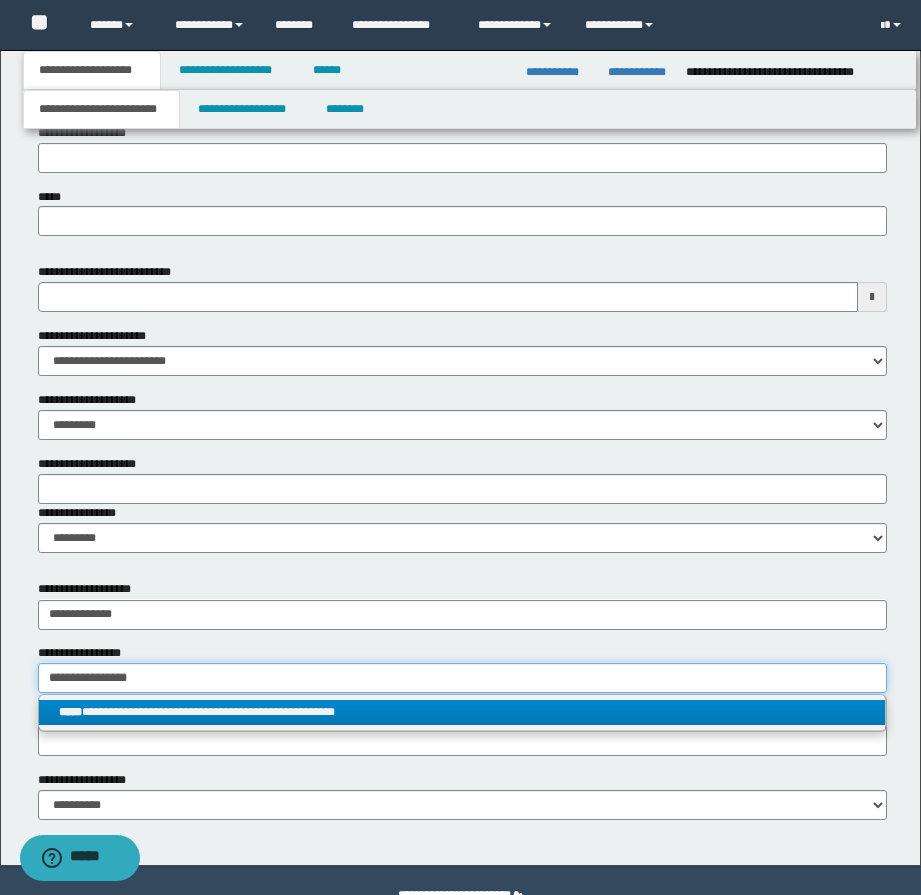 type 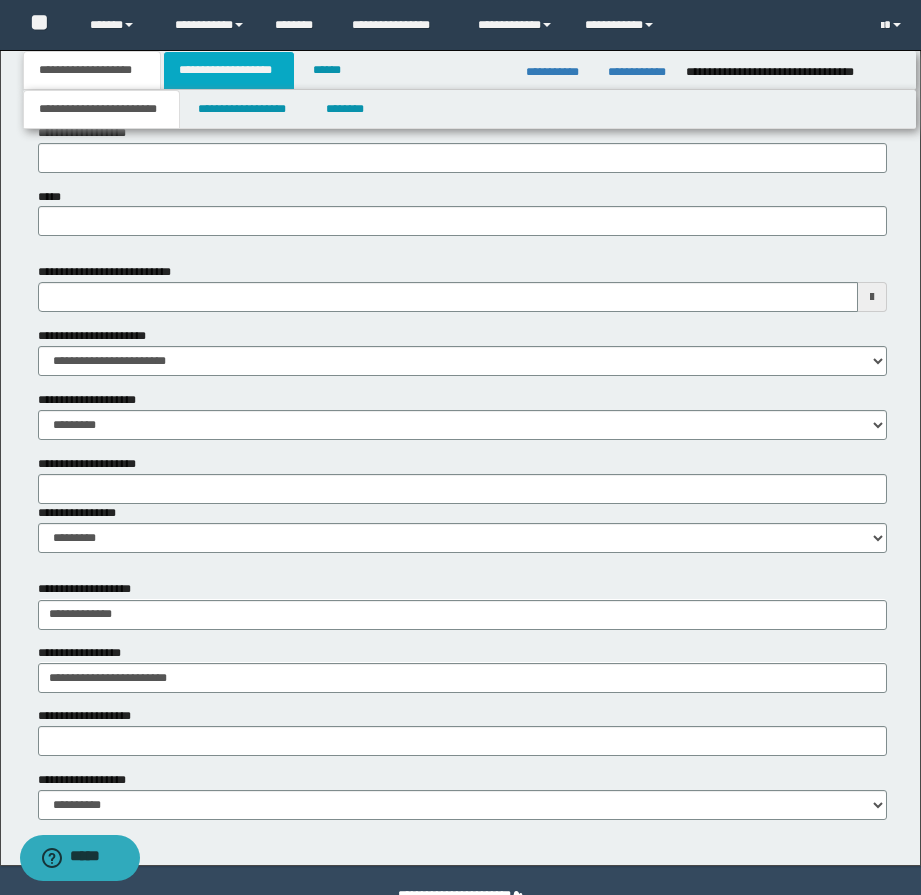 click on "**********" at bounding box center (229, 70) 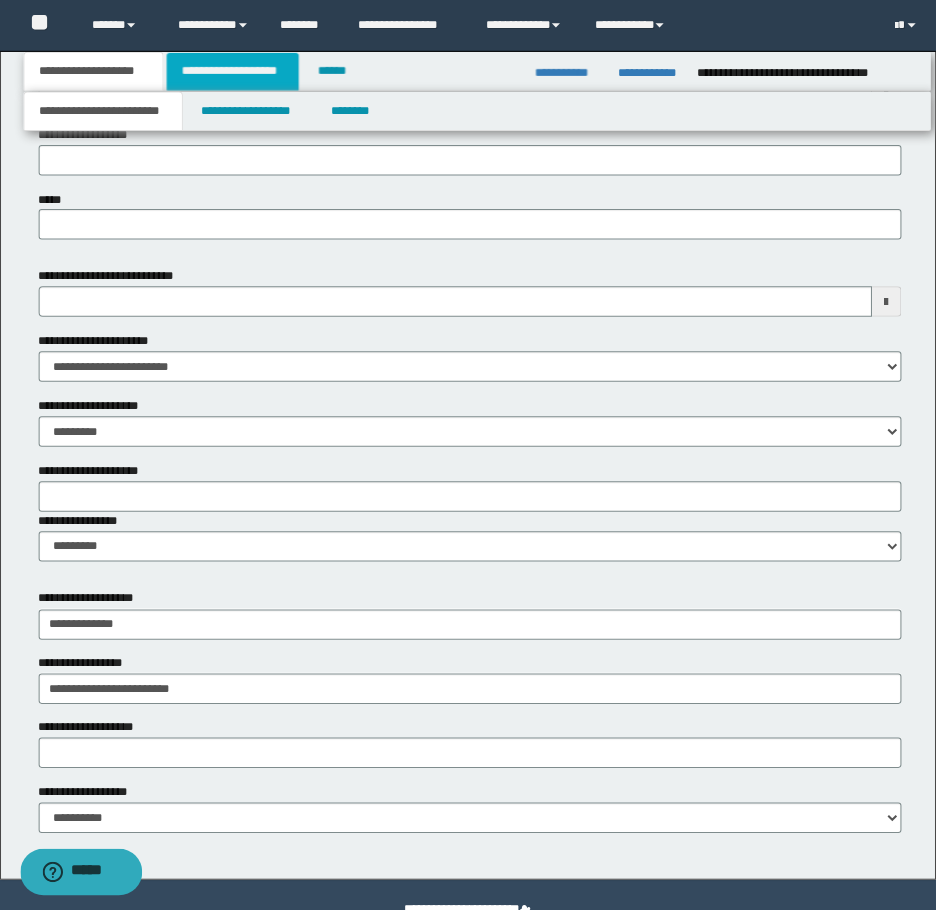 scroll, scrollTop: 0, scrollLeft: 0, axis: both 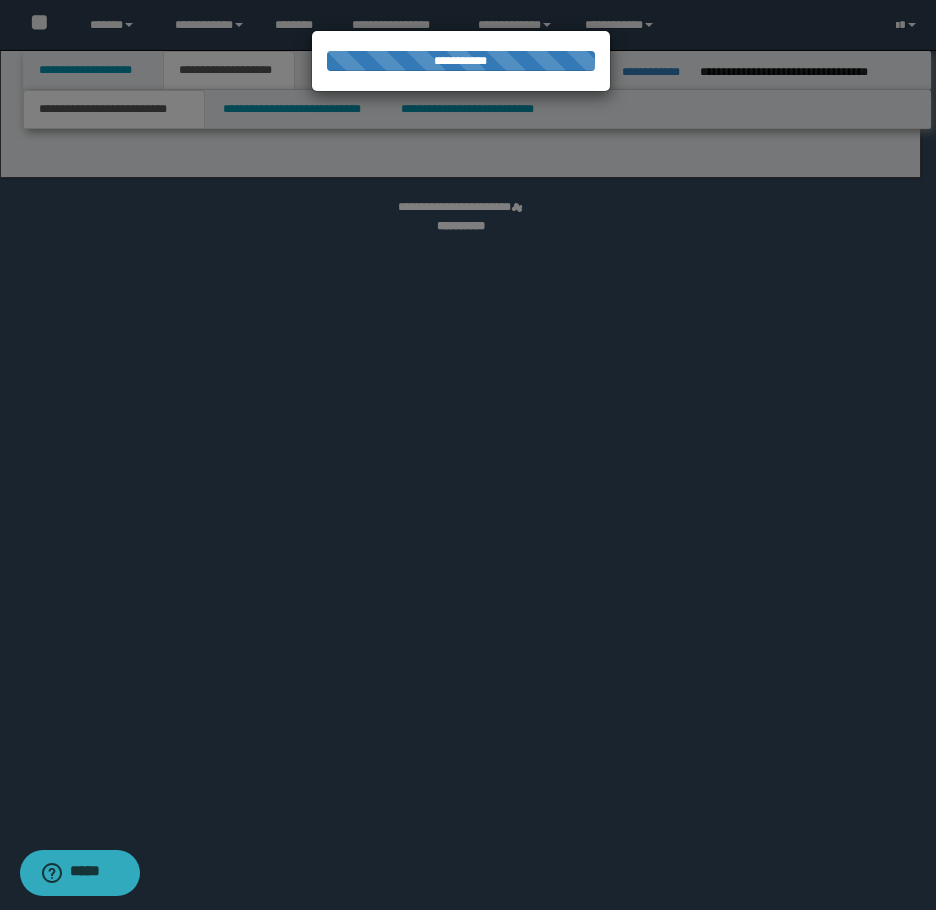click at bounding box center [468, 455] 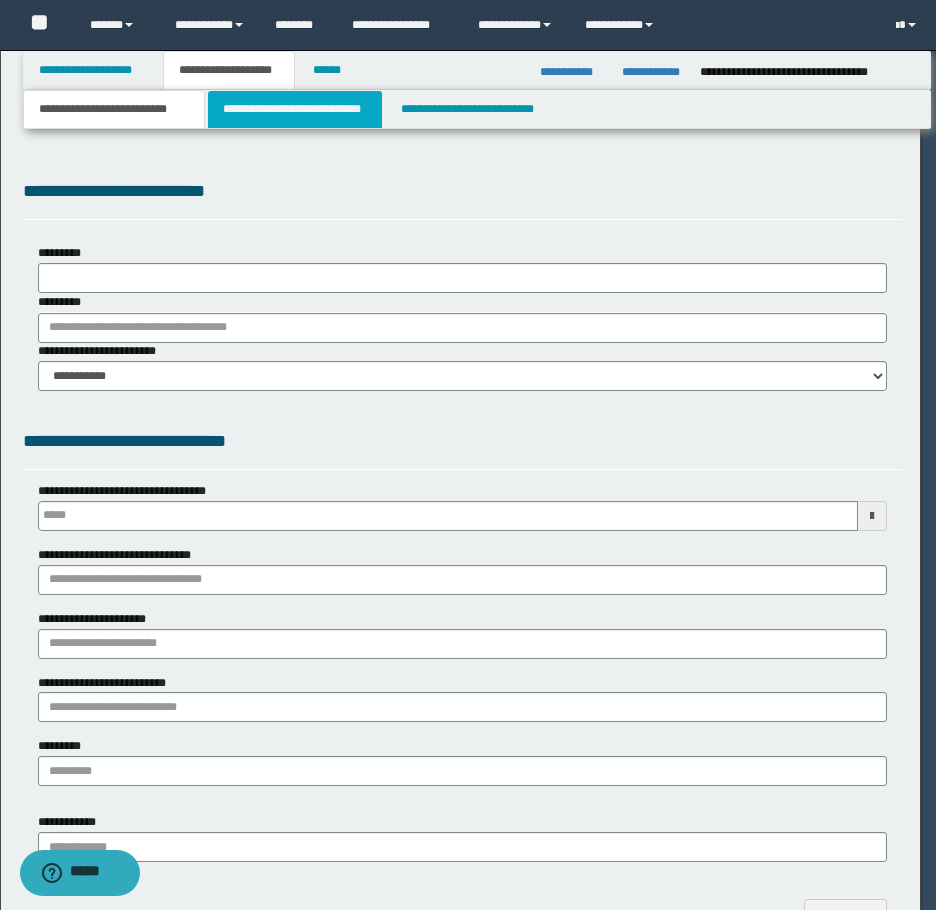 type 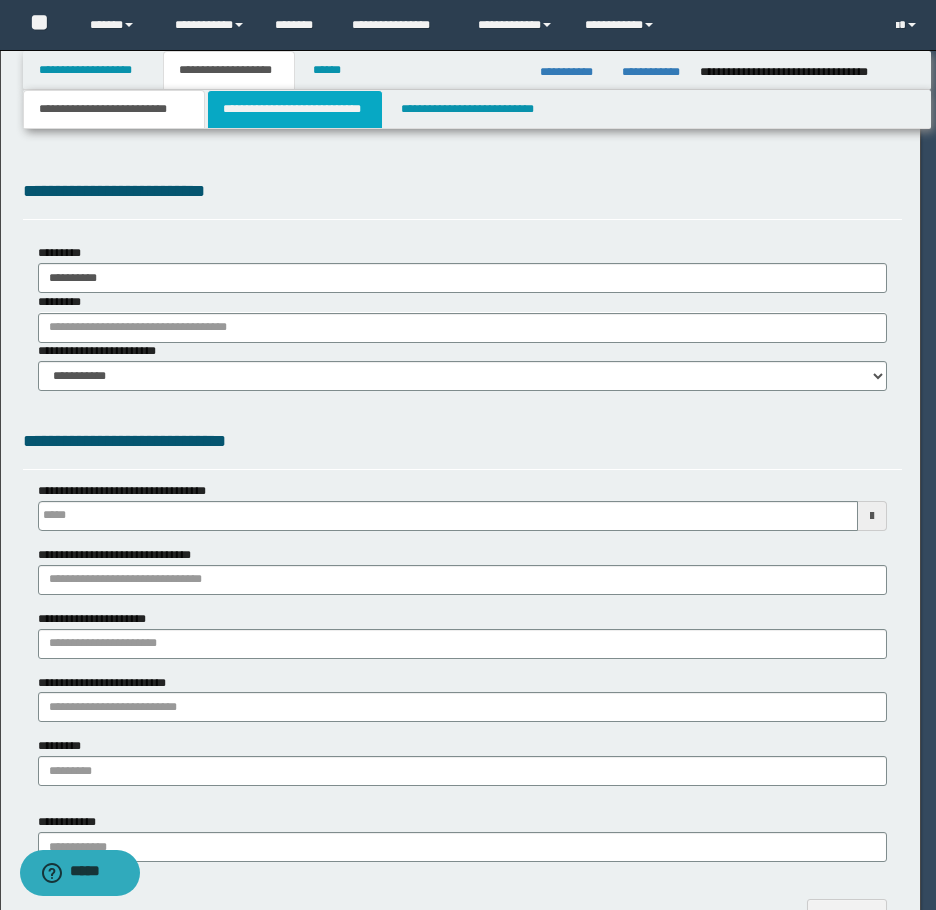 click on "**********" at bounding box center [295, 109] 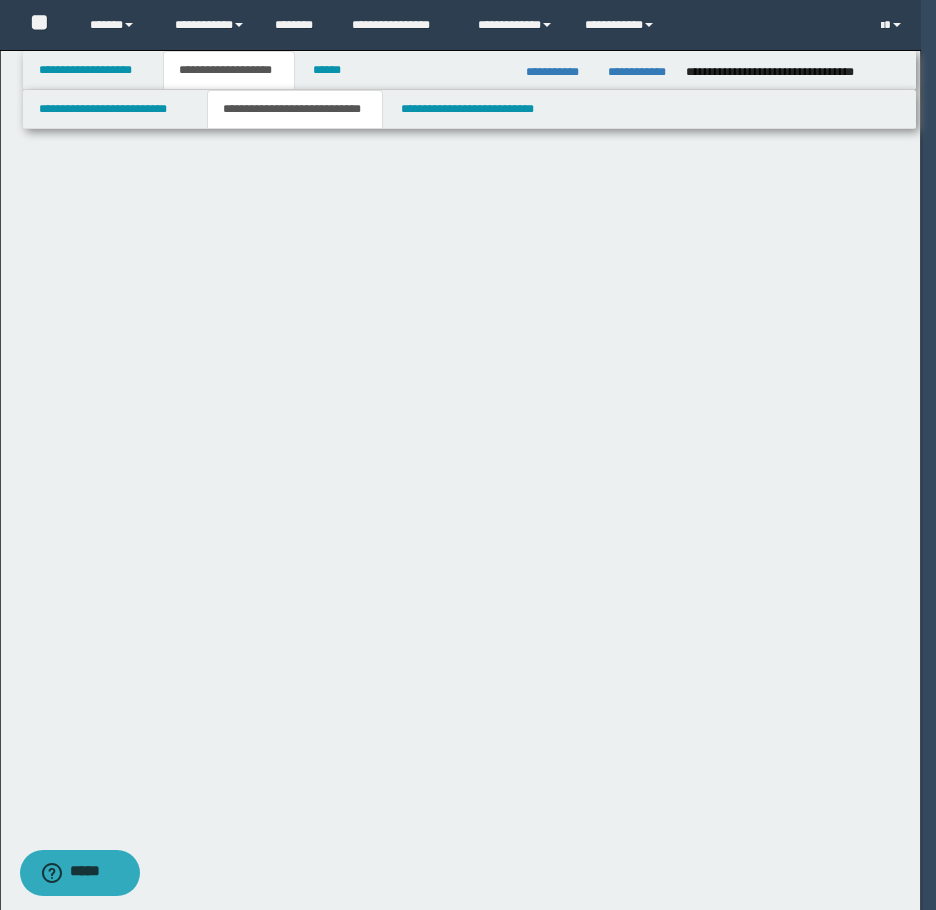 scroll, scrollTop: 0, scrollLeft: 0, axis: both 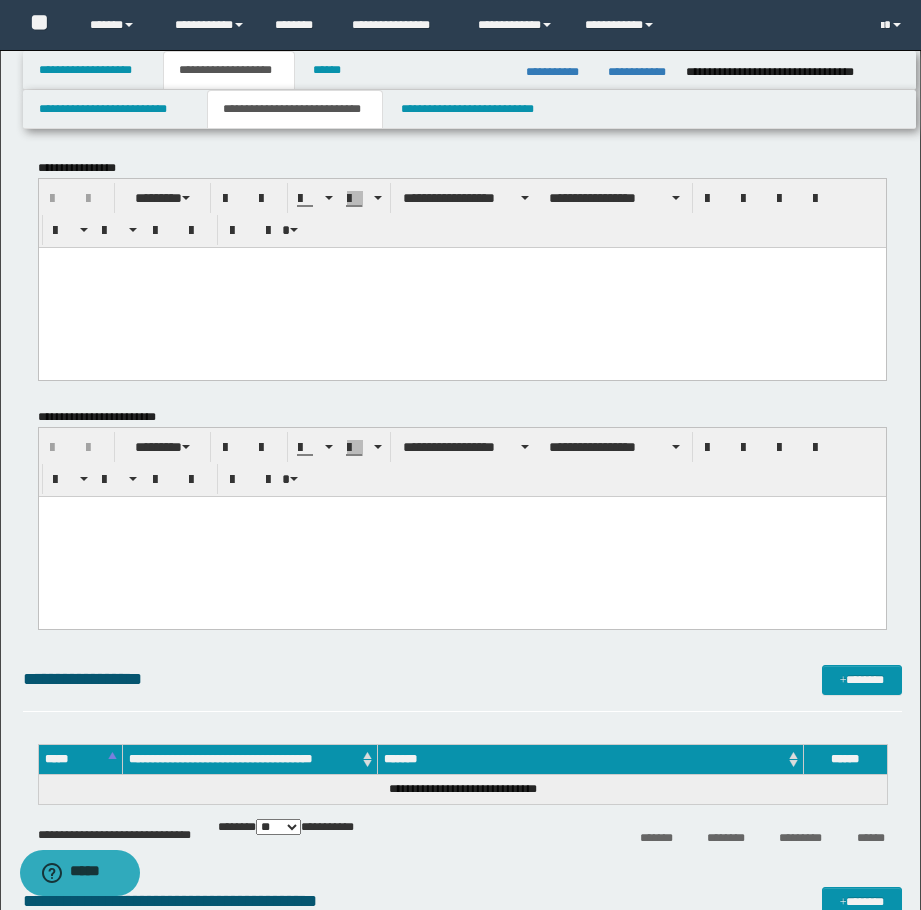 click at bounding box center (461, 287) 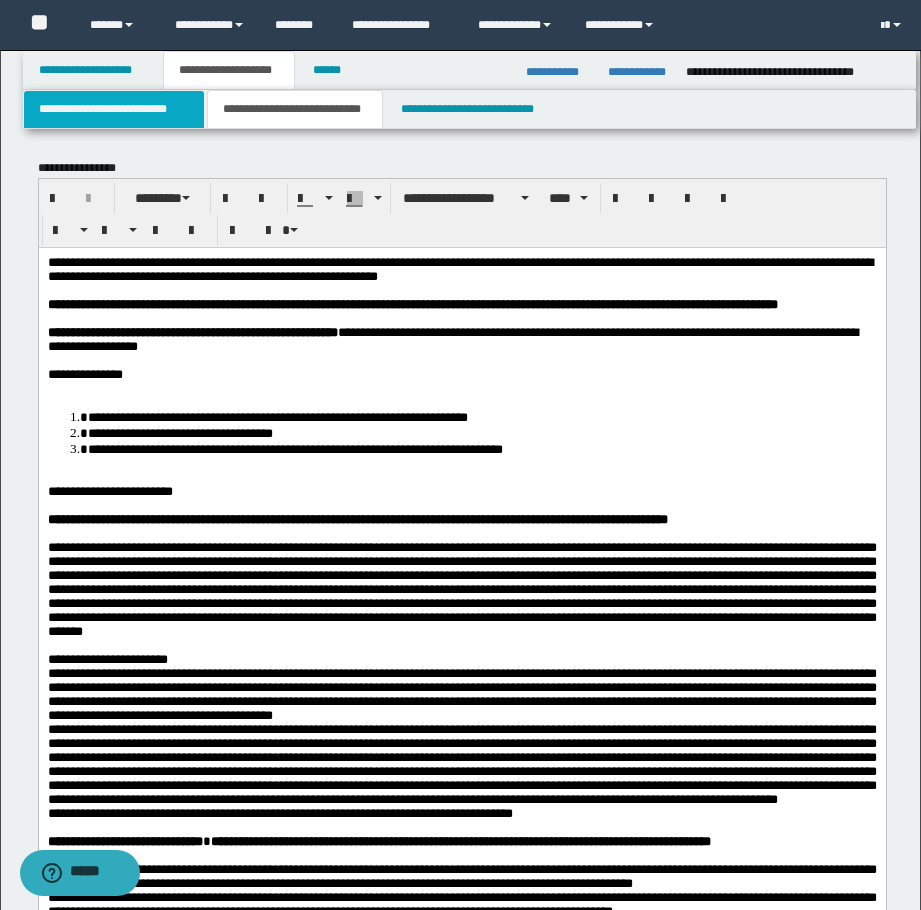 click on "**********" at bounding box center (114, 109) 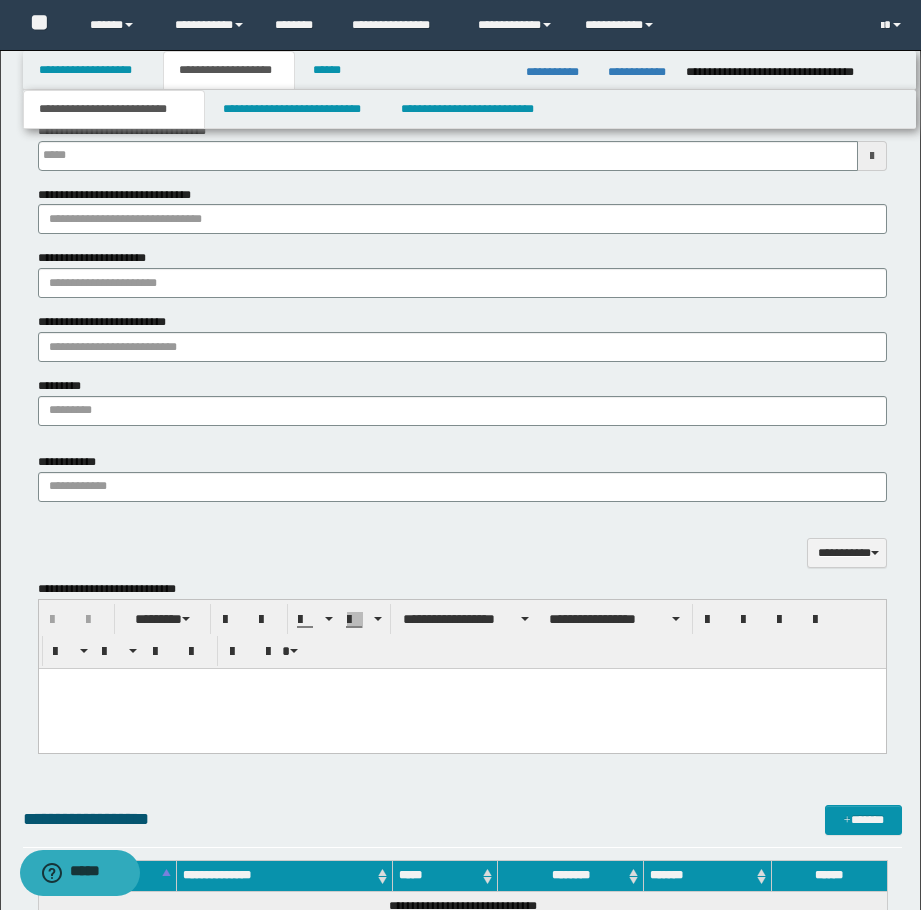 scroll, scrollTop: 1500, scrollLeft: 0, axis: vertical 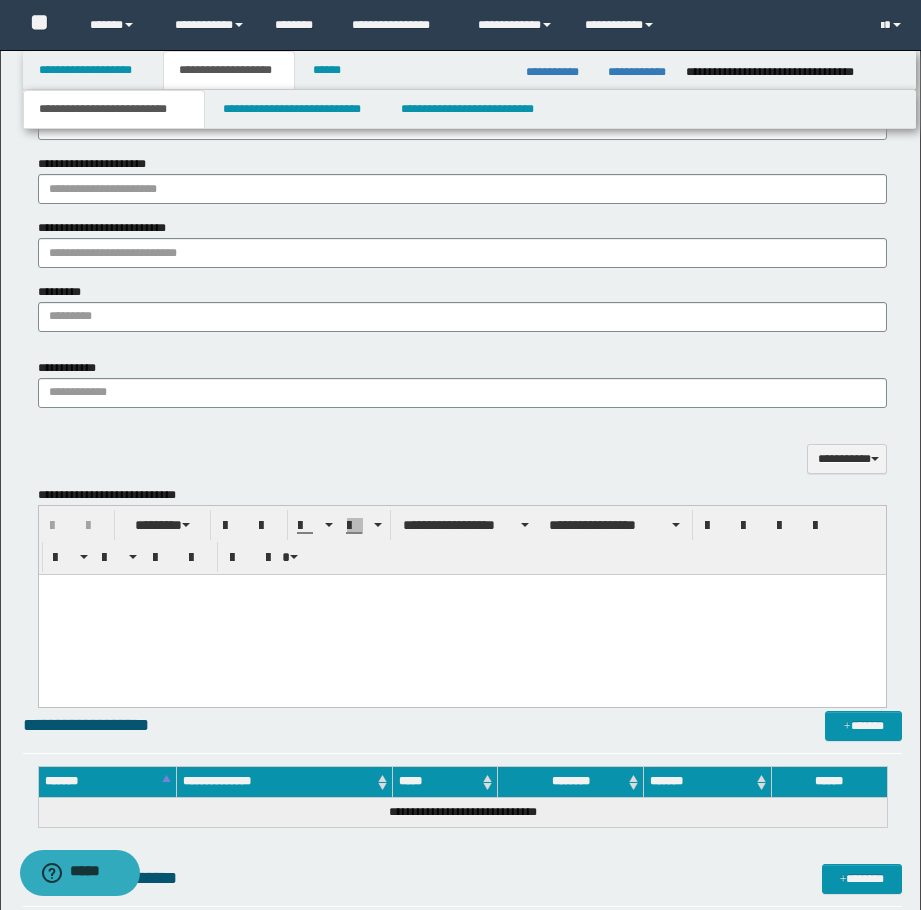 click at bounding box center [461, 590] 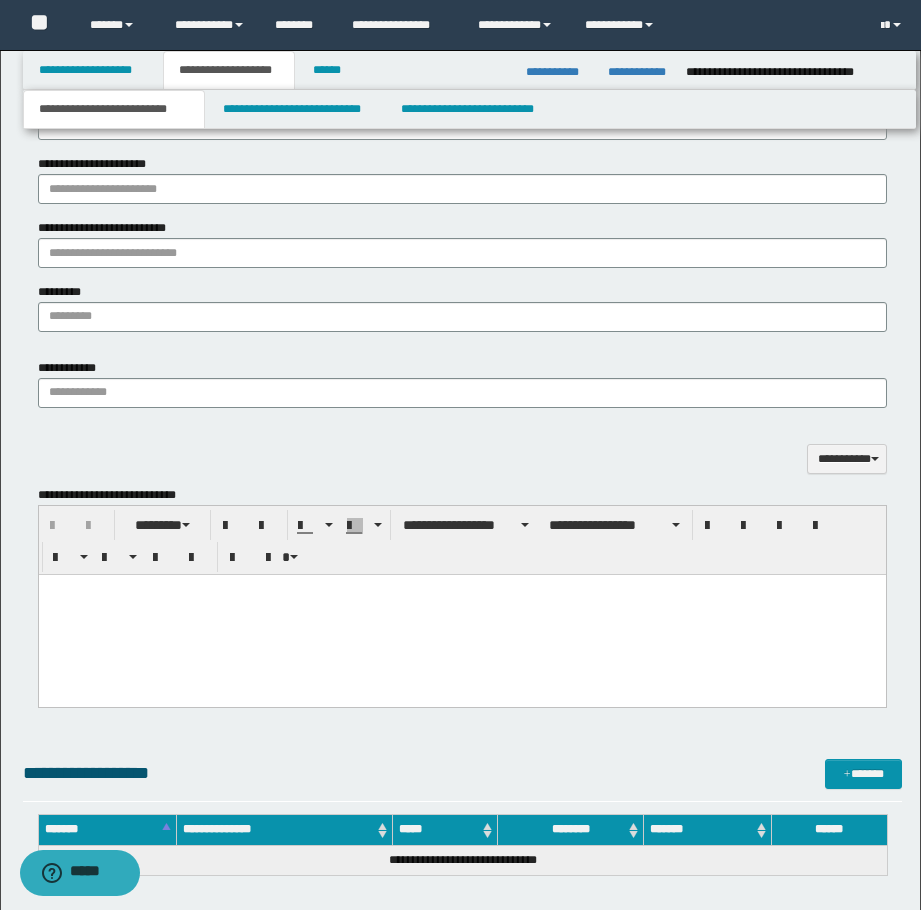 type 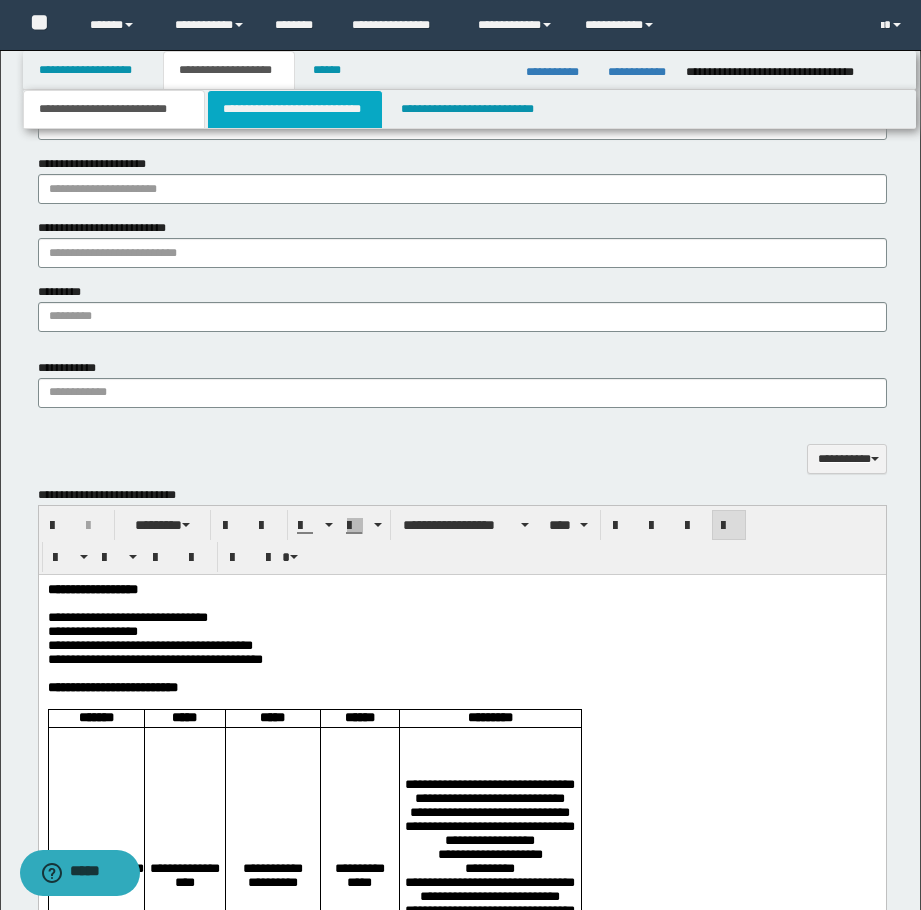 click on "**********" at bounding box center (295, 109) 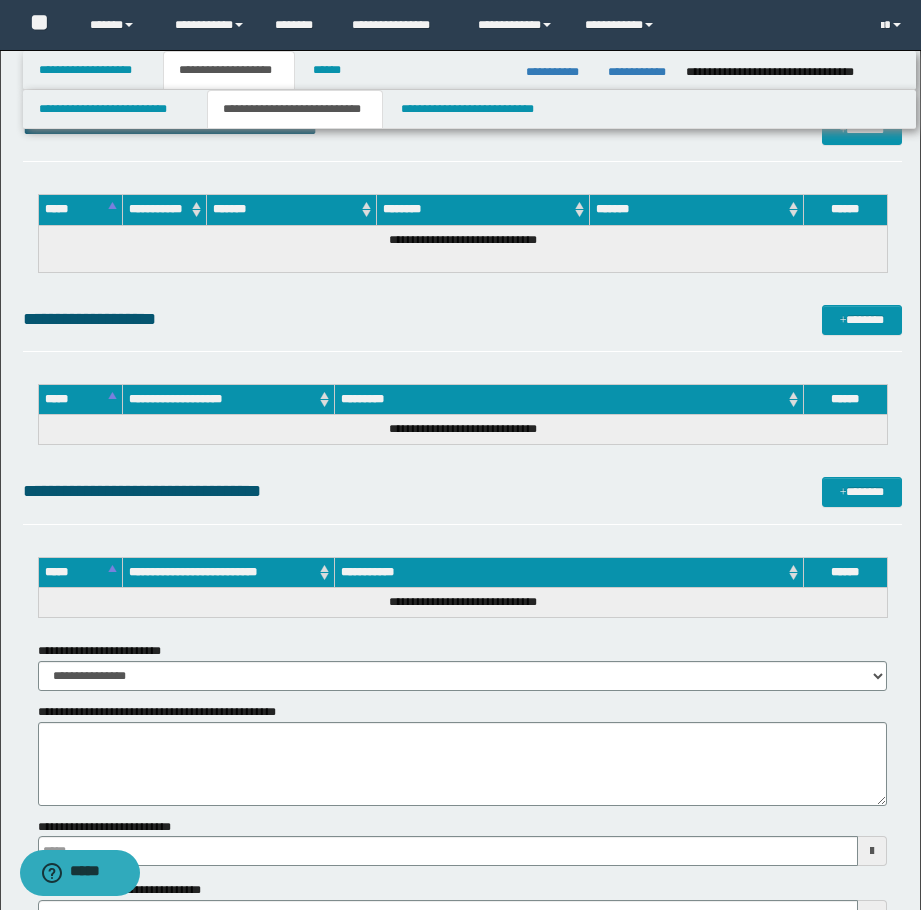 scroll, scrollTop: 2031, scrollLeft: 0, axis: vertical 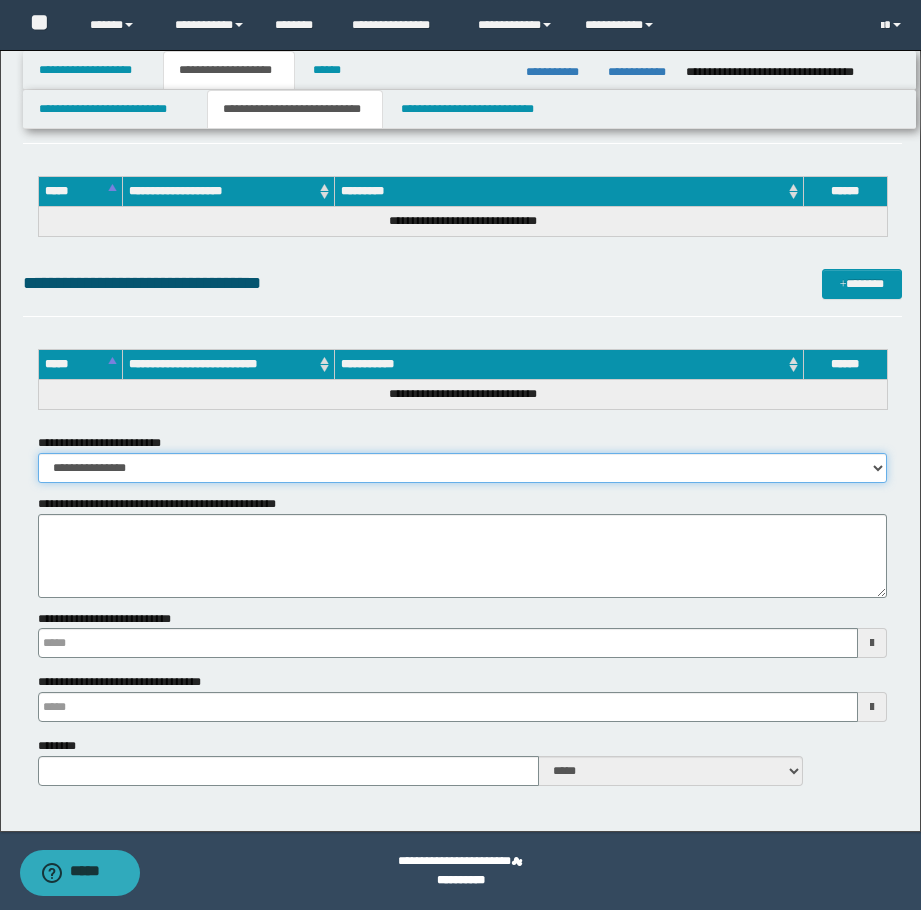 click on "**********" at bounding box center (462, 468) 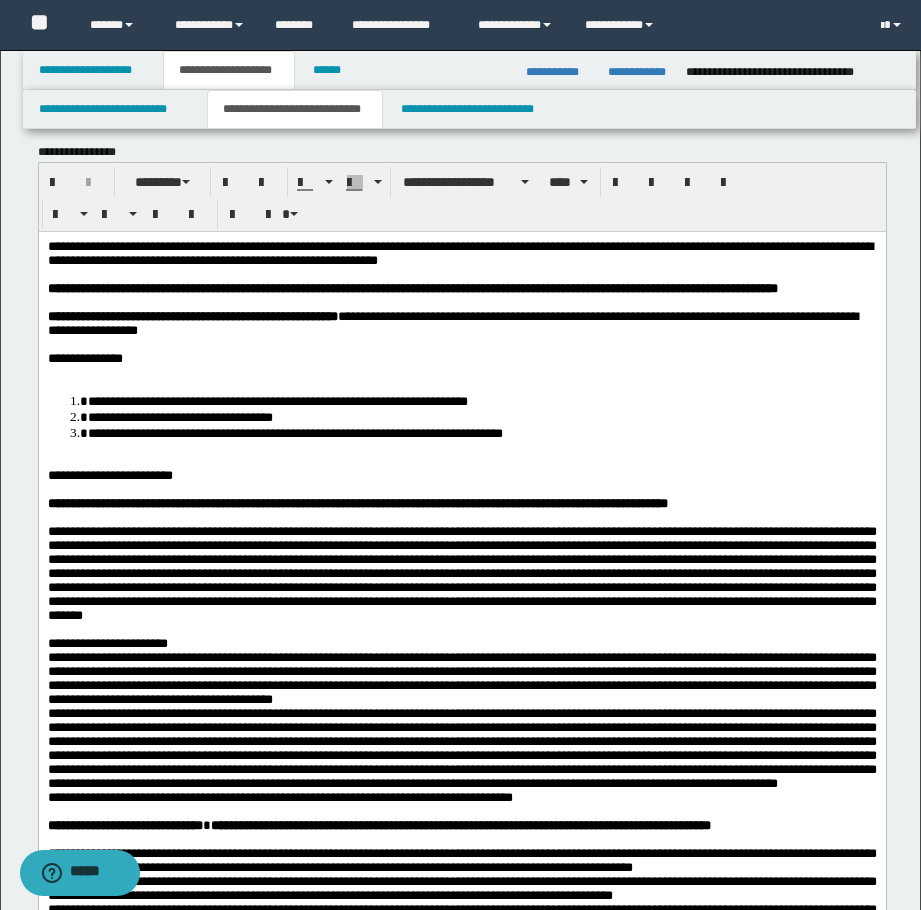 scroll, scrollTop: 0, scrollLeft: 0, axis: both 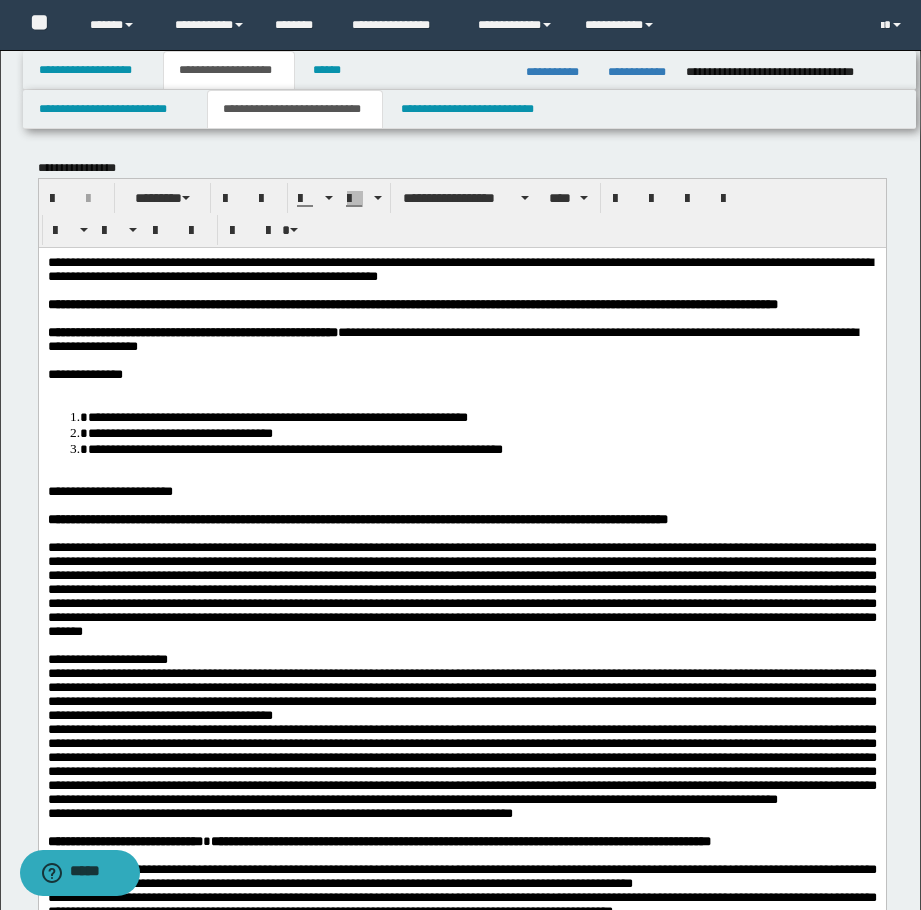 click on "**********" at bounding box center [461, 374] 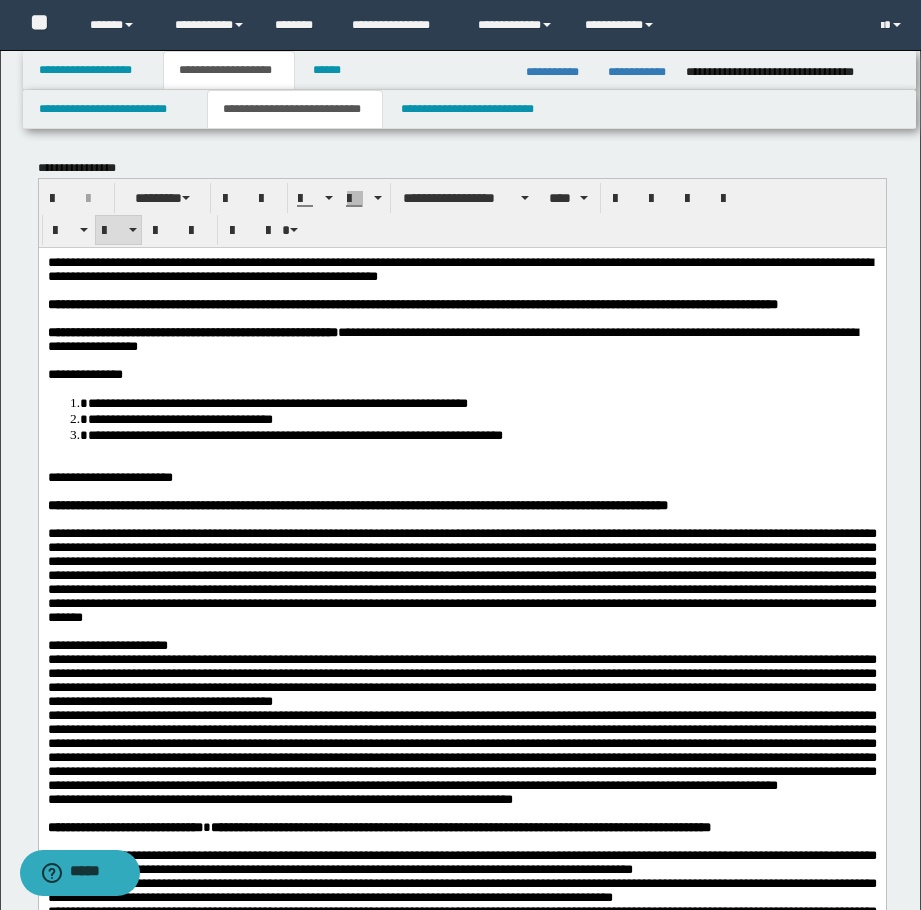 click on "**********" at bounding box center [481, 434] 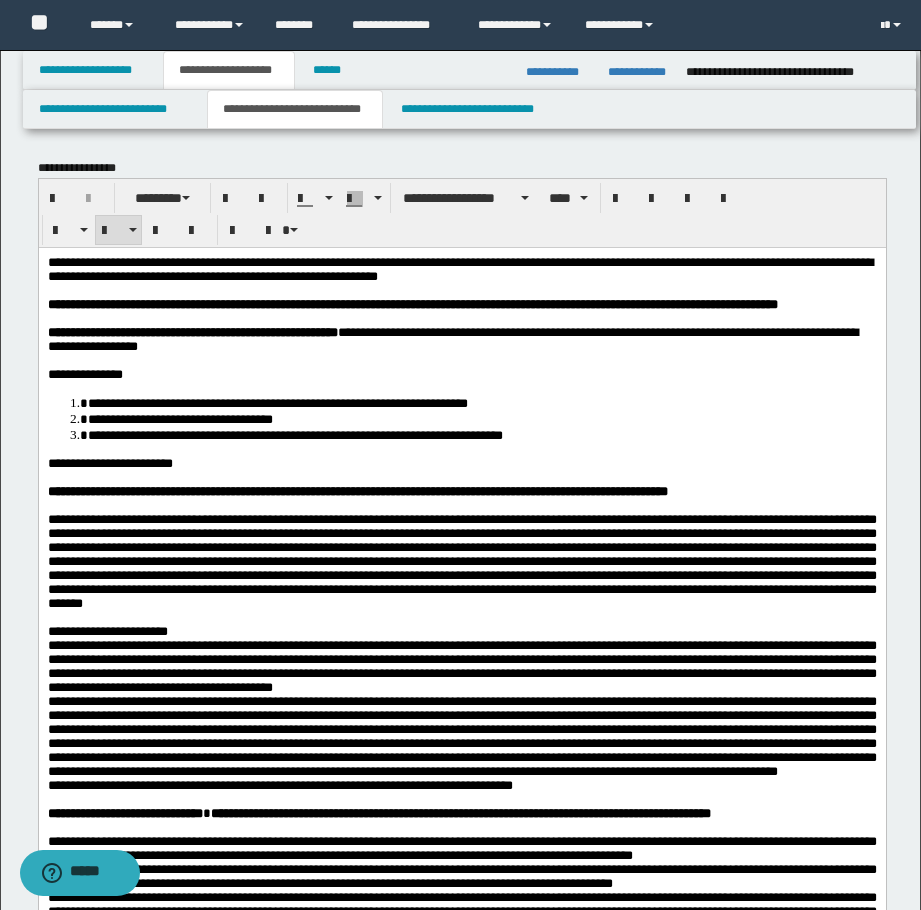 scroll, scrollTop: 200, scrollLeft: 0, axis: vertical 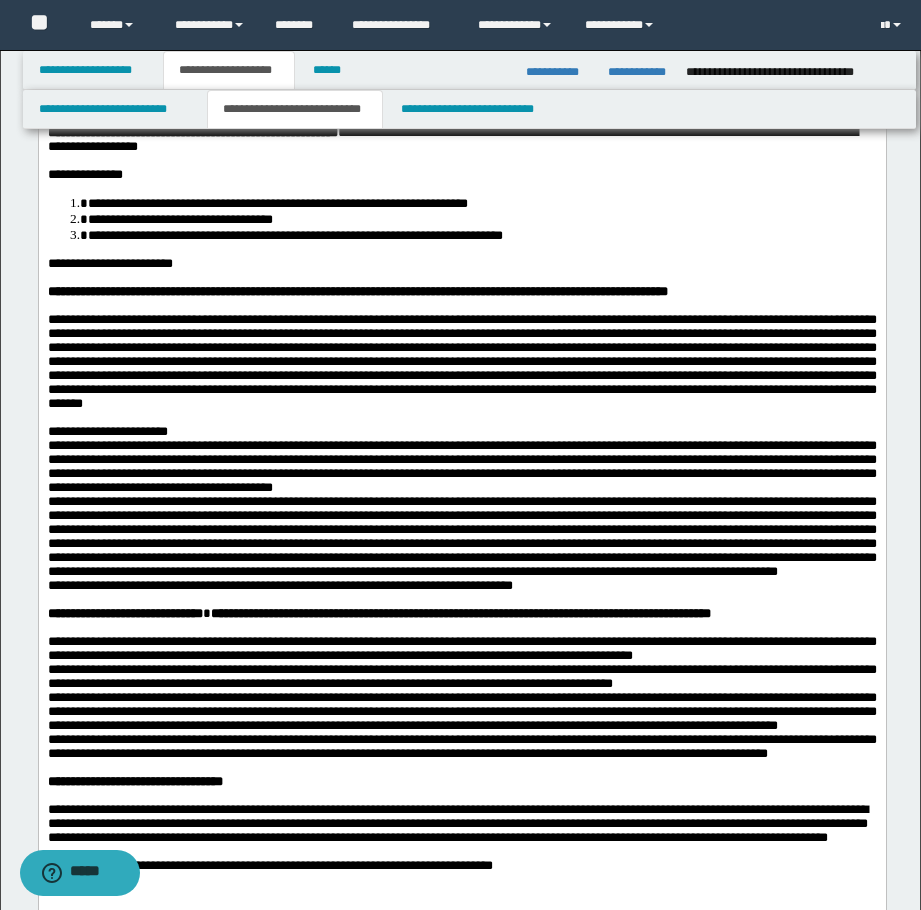 click on "**********" at bounding box center [461, 535] 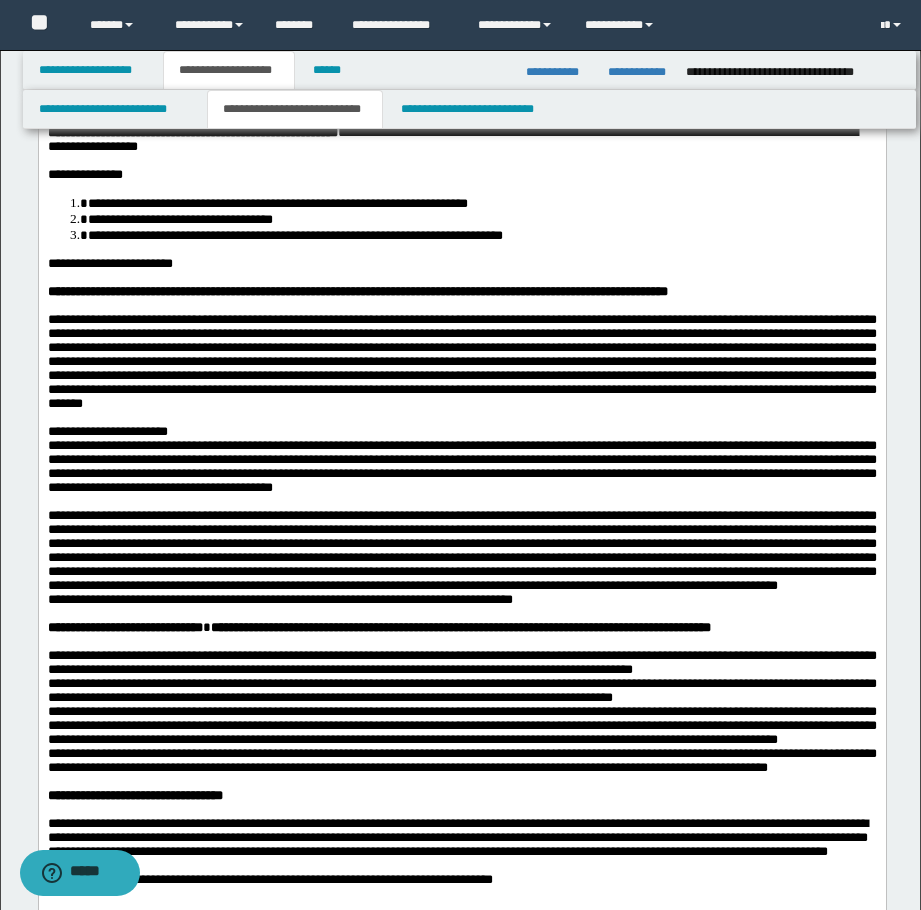 click on "**********" at bounding box center [461, 431] 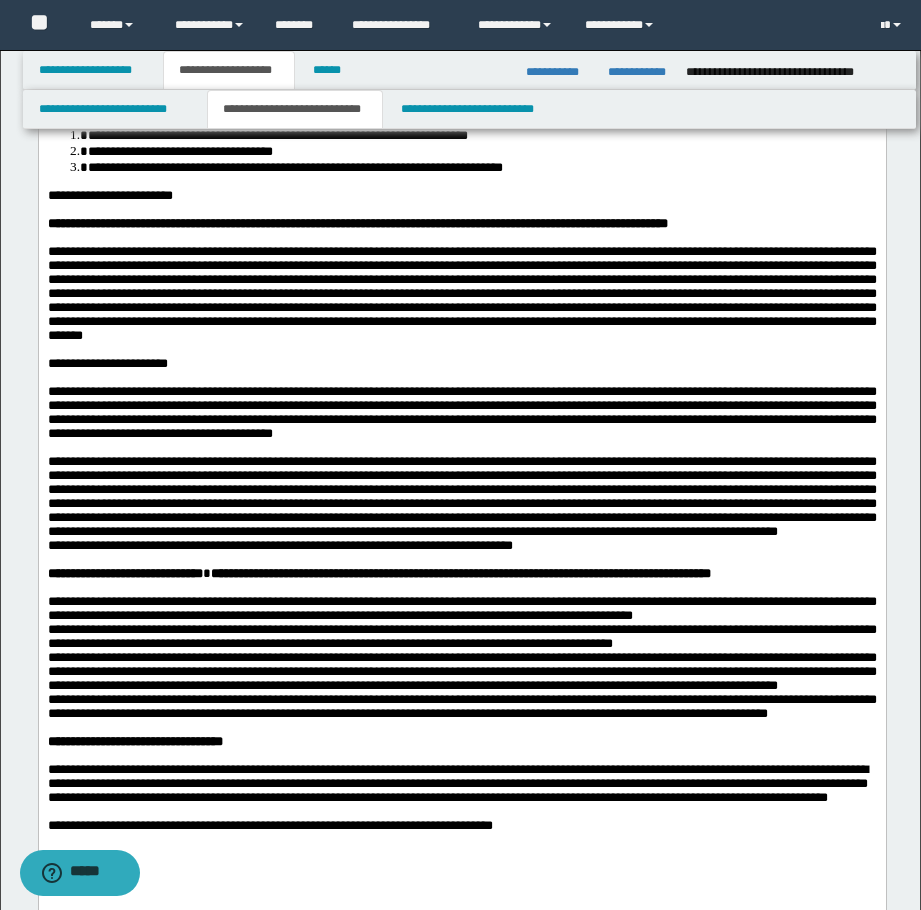 scroll, scrollTop: 300, scrollLeft: 0, axis: vertical 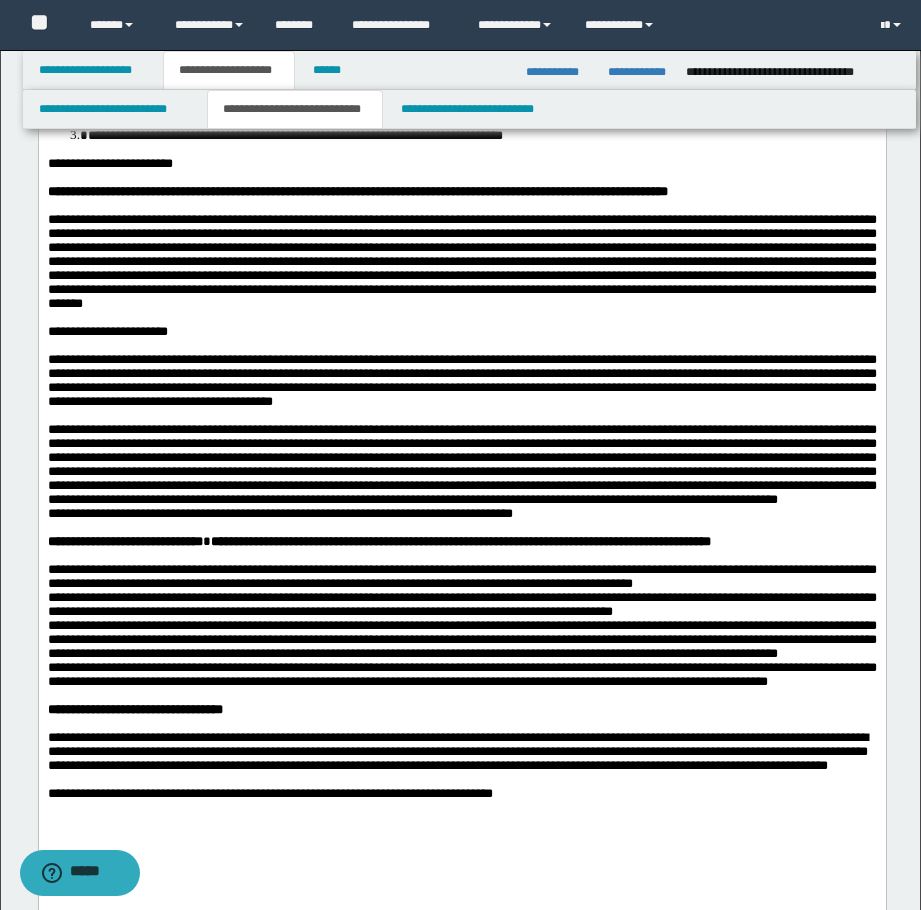 click on "**********" at bounding box center (461, 465) 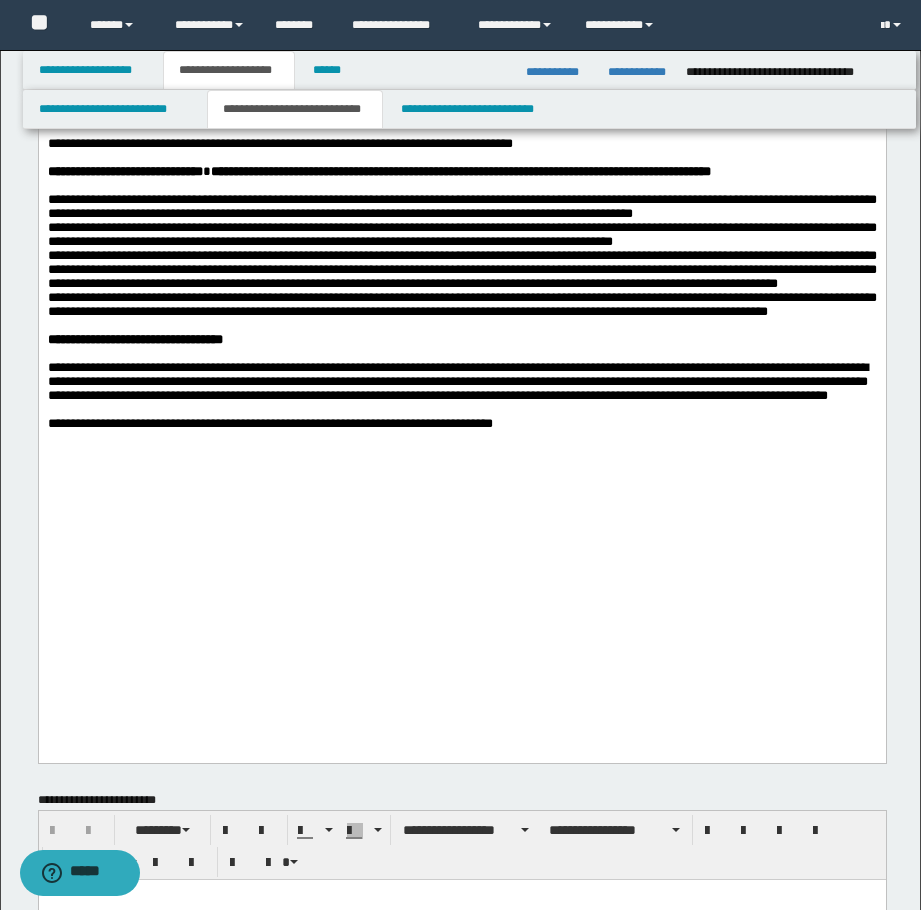 scroll, scrollTop: 700, scrollLeft: 0, axis: vertical 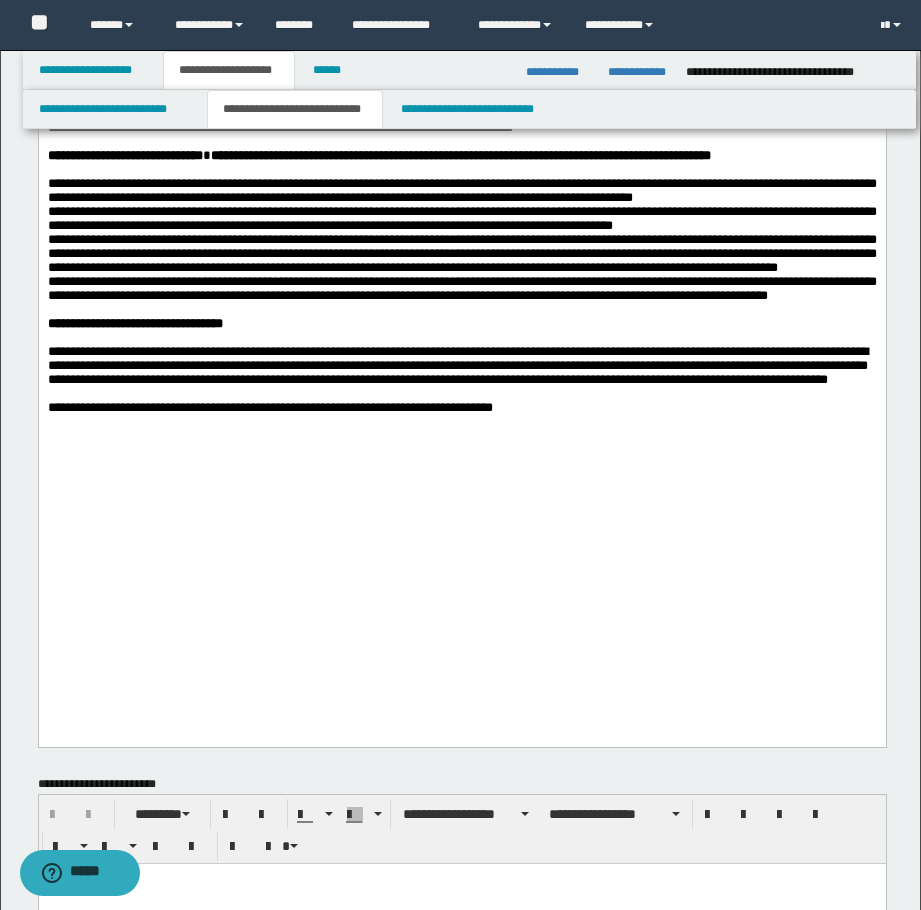 click on "**********" at bounding box center (461, 254) 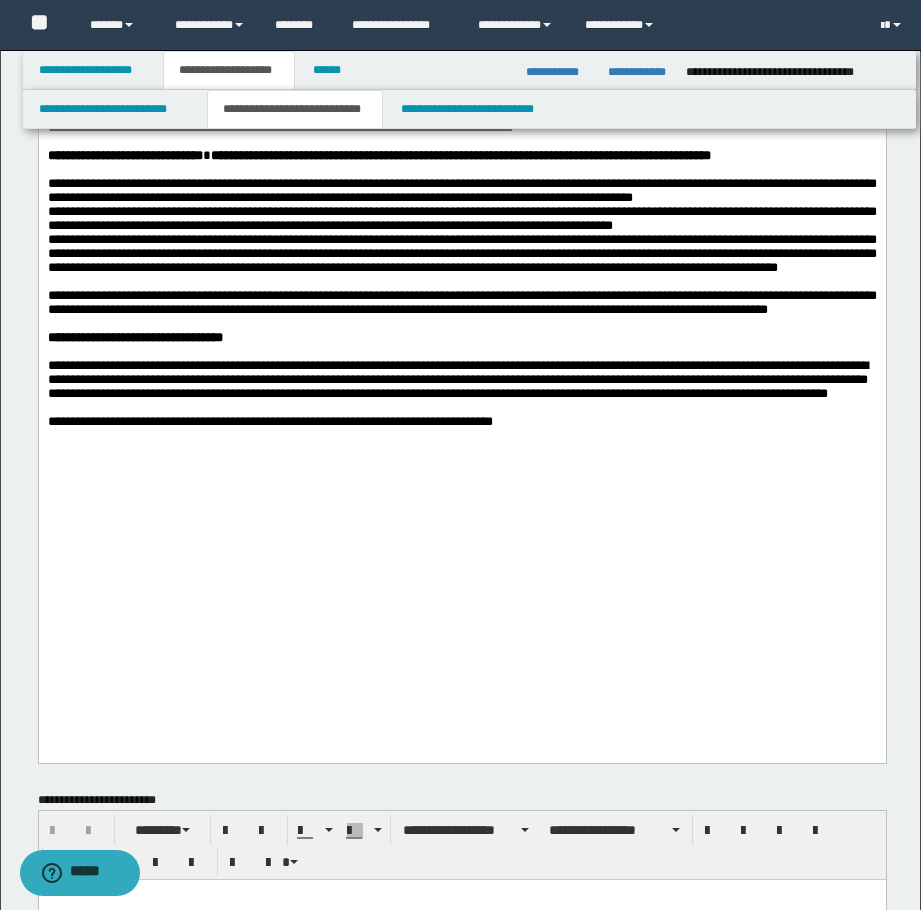 click on "**********" at bounding box center [461, 218] 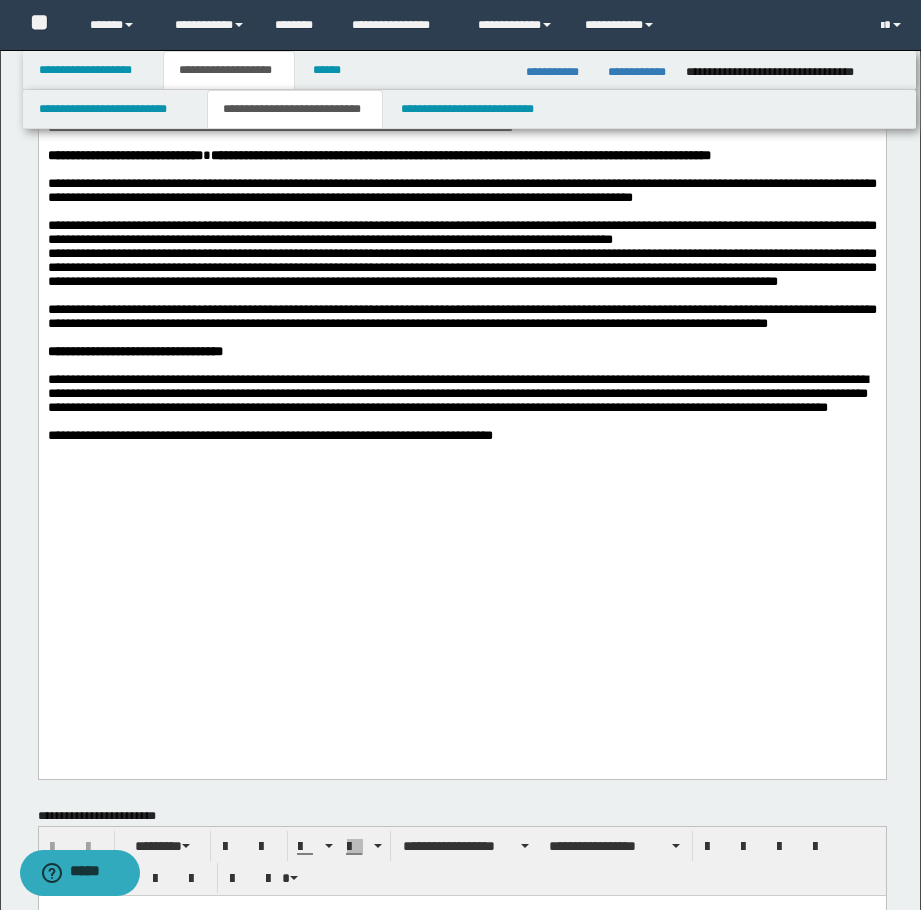 click on "**********" at bounding box center [461, 233] 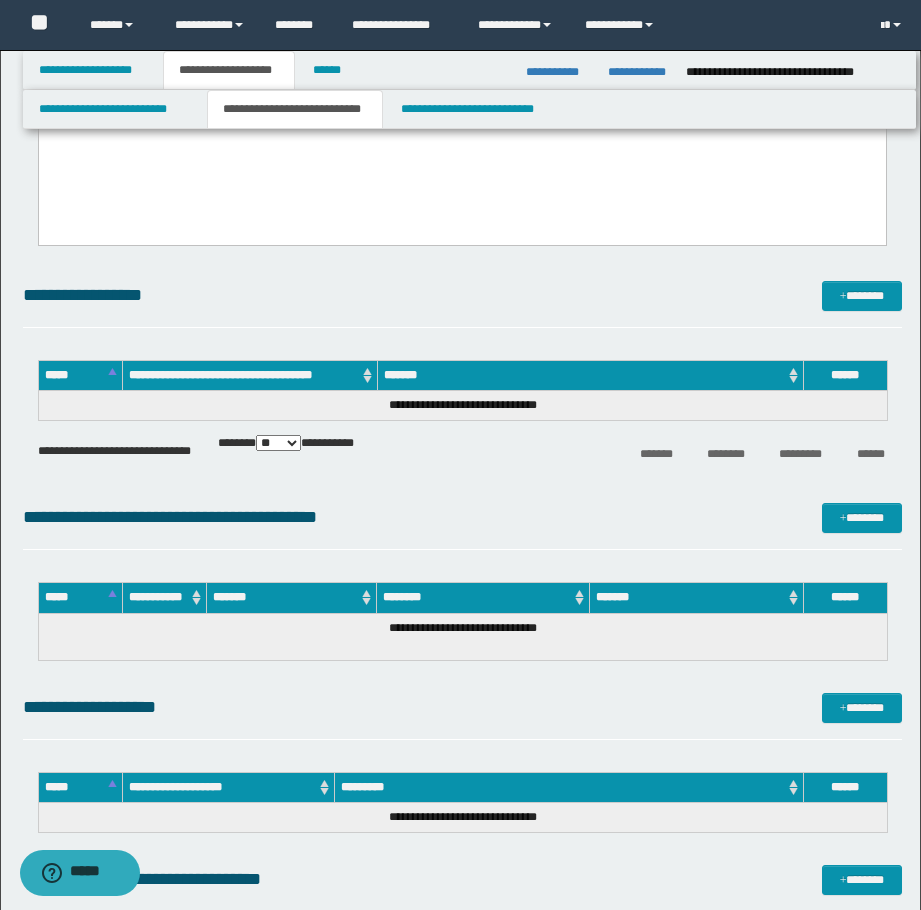 scroll, scrollTop: 1500, scrollLeft: 0, axis: vertical 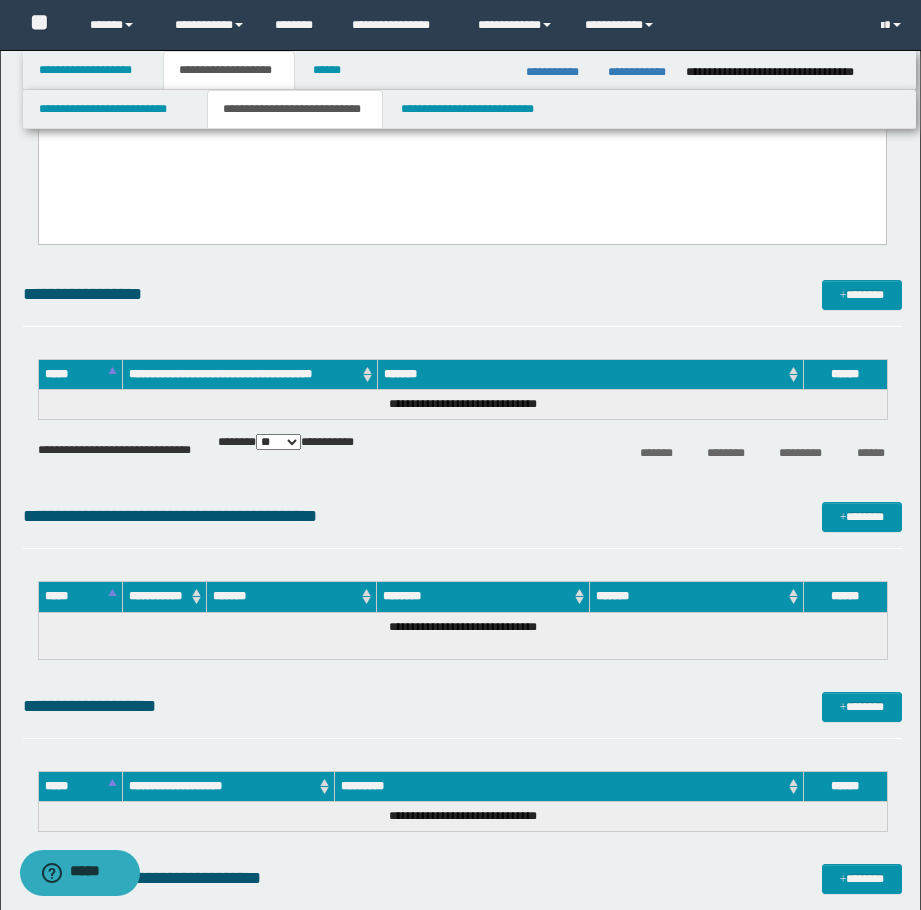 click on "**********" at bounding box center (462, 27) 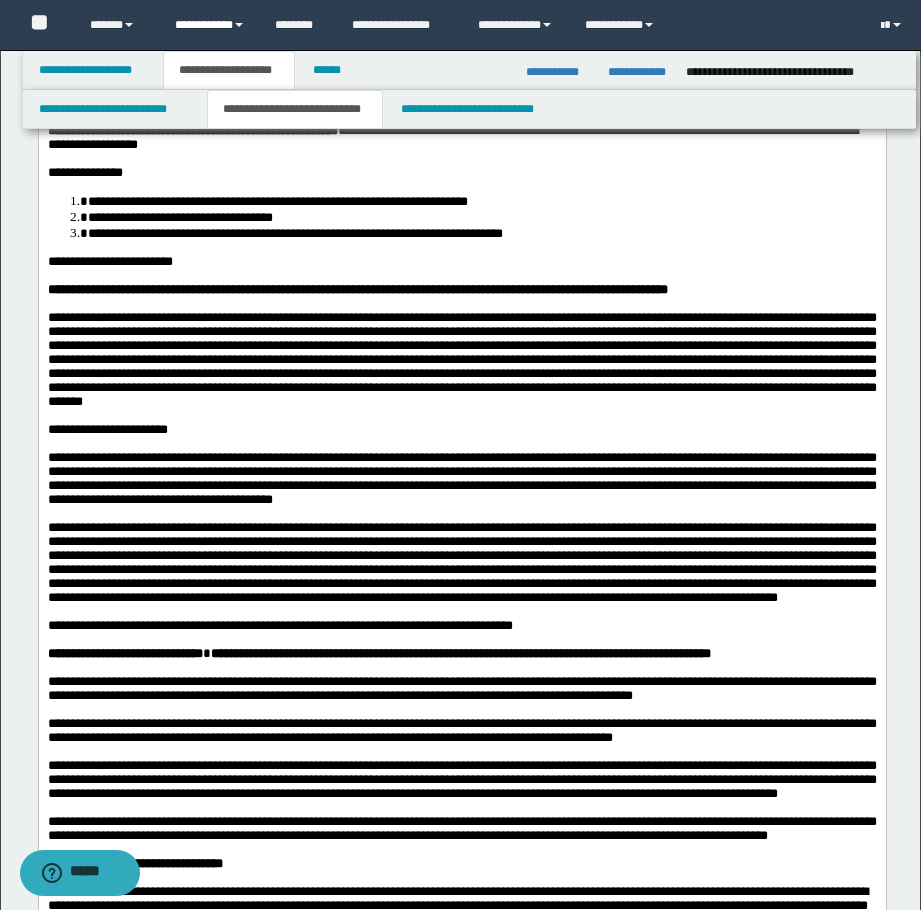 scroll, scrollTop: 200, scrollLeft: 0, axis: vertical 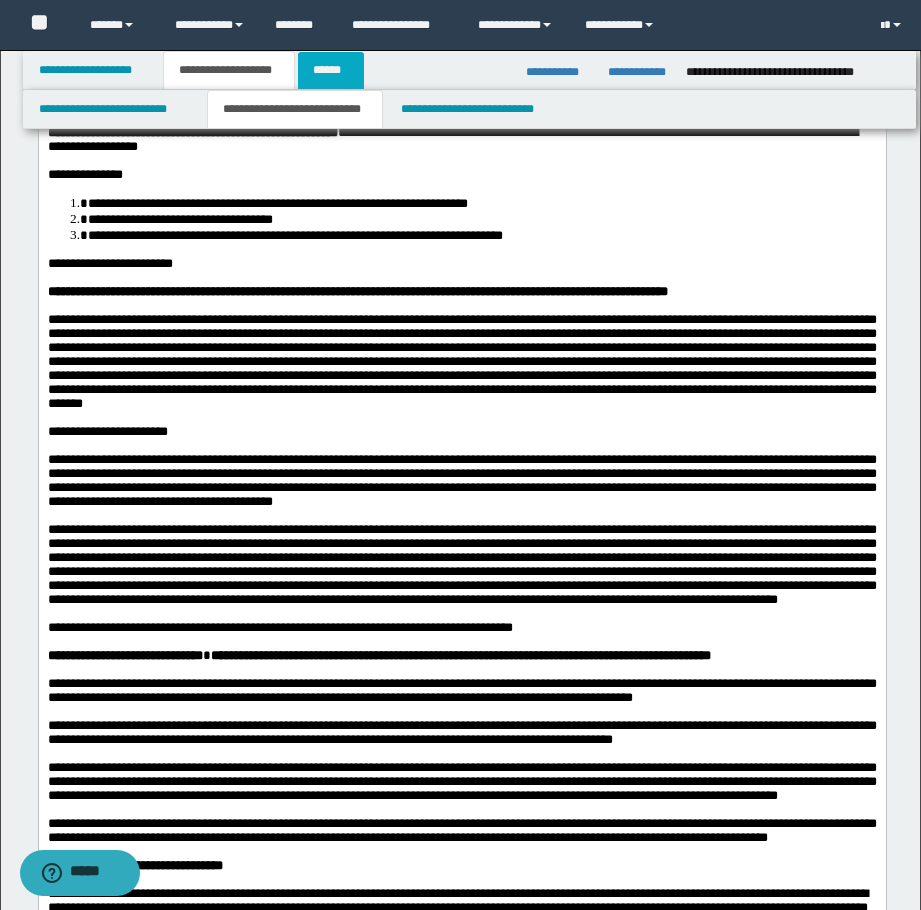 click on "******" at bounding box center (331, 70) 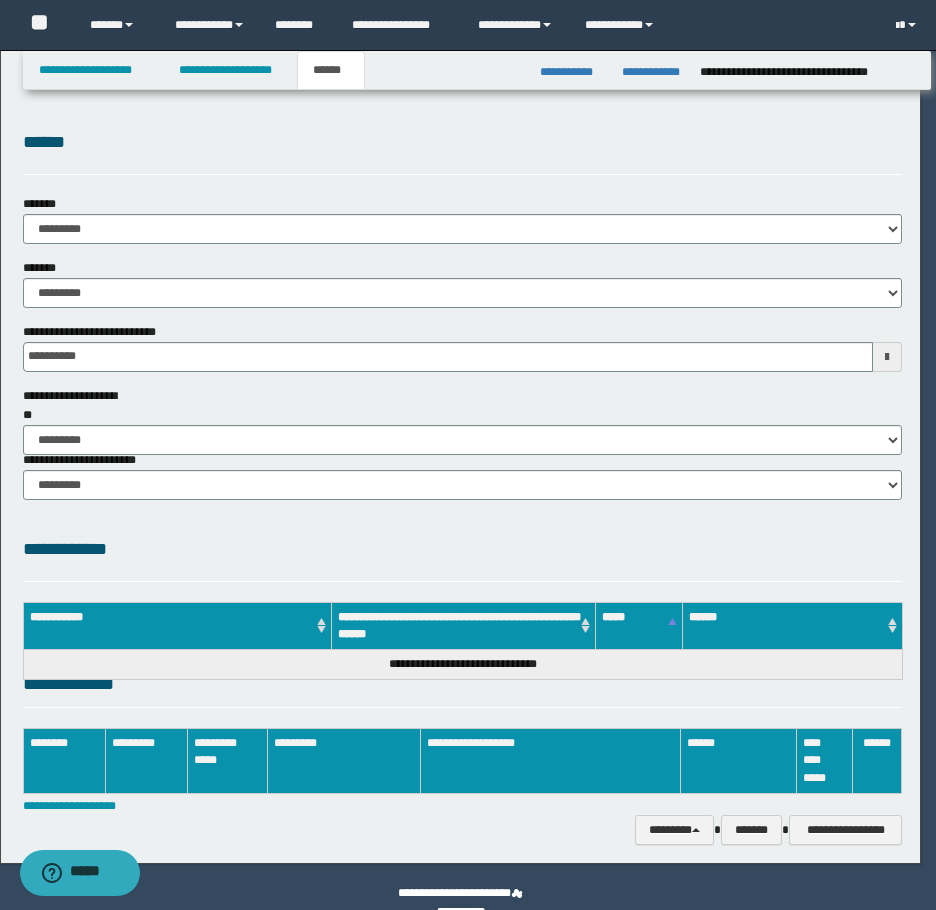 scroll, scrollTop: 0, scrollLeft: 0, axis: both 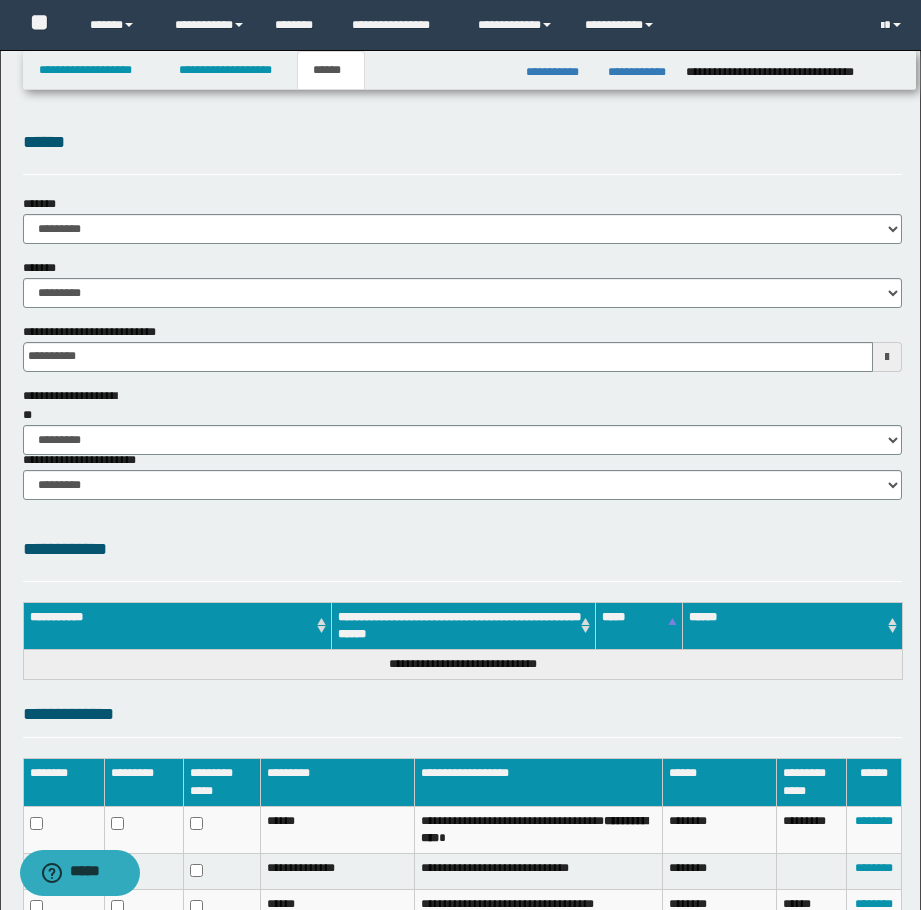 click on "**********" at bounding box center (462, 251) 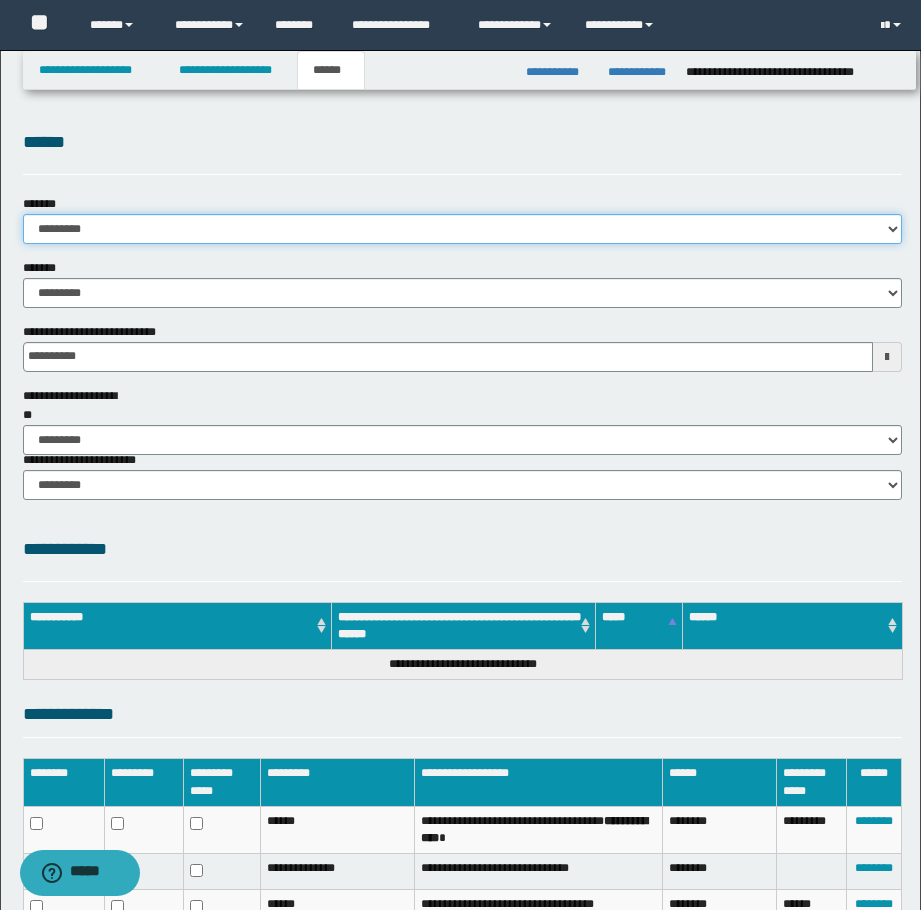click on "**********" at bounding box center [462, 229] 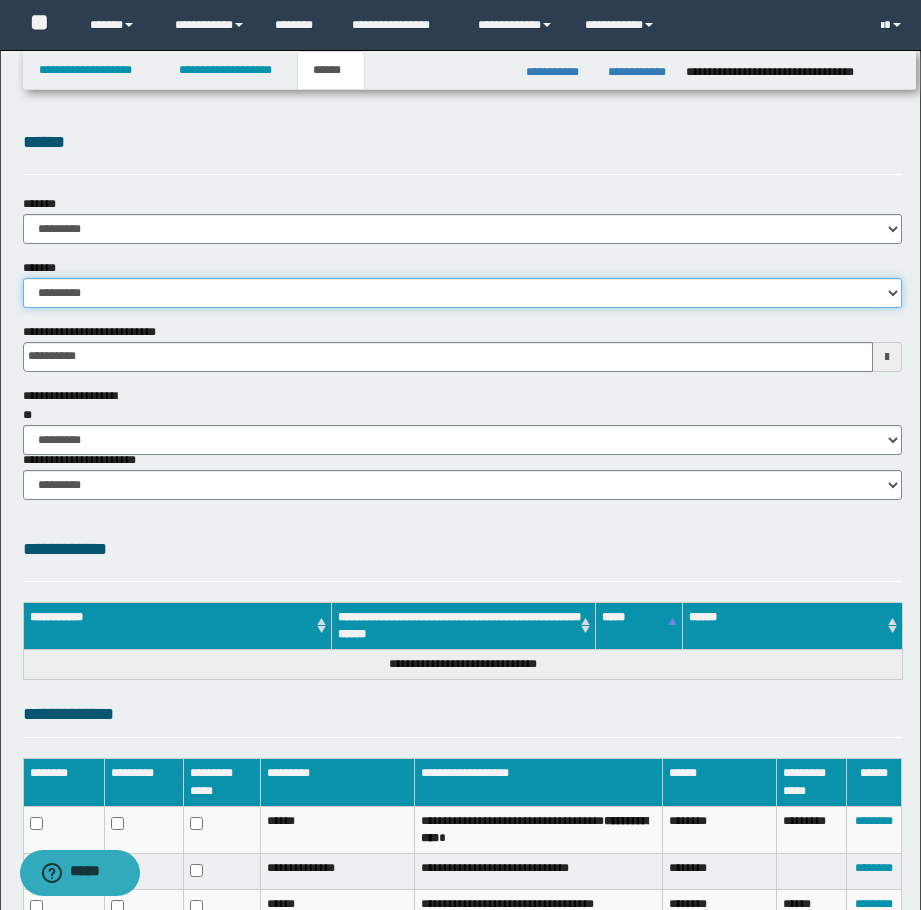 drag, startPoint x: 107, startPoint y: 297, endPoint x: 115, endPoint y: 306, distance: 12.0415945 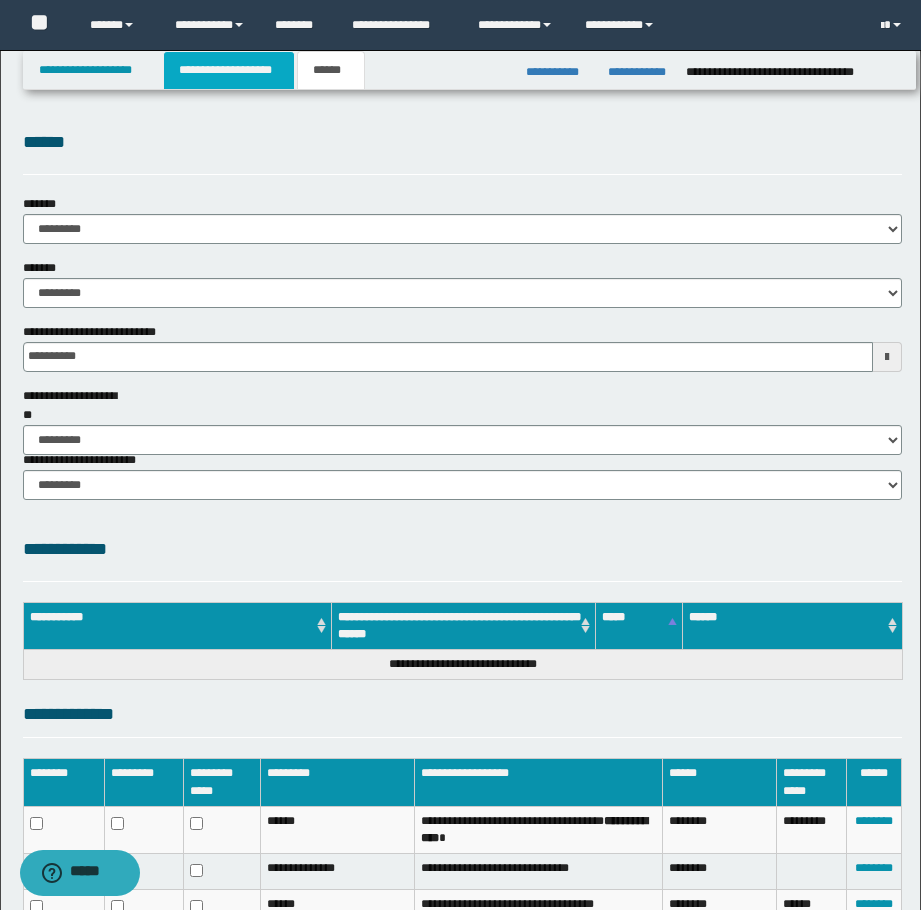 click on "**********" at bounding box center (229, 70) 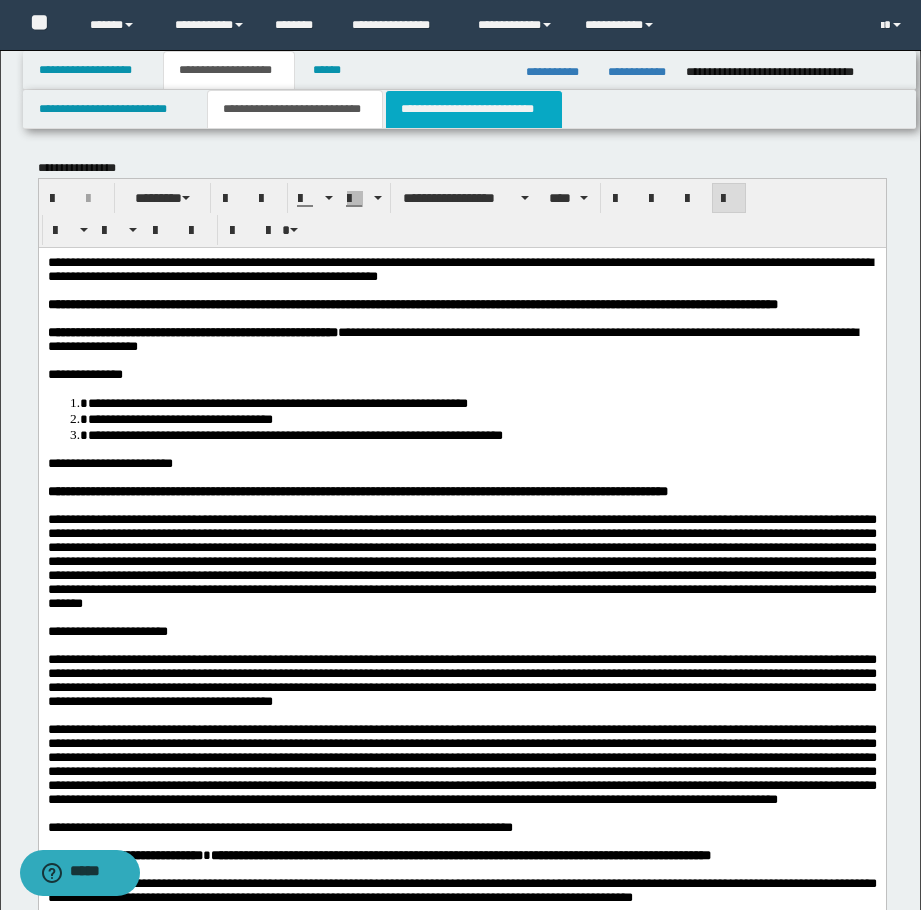 click on "**********" at bounding box center (474, 109) 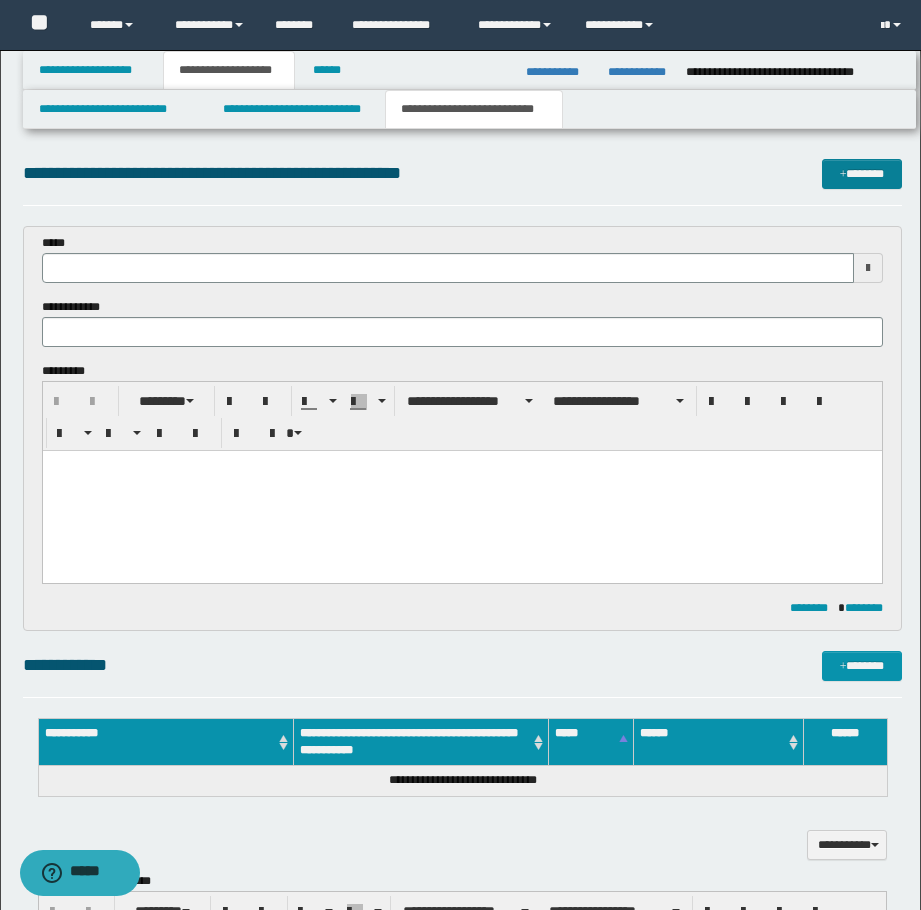 scroll, scrollTop: 0, scrollLeft: 0, axis: both 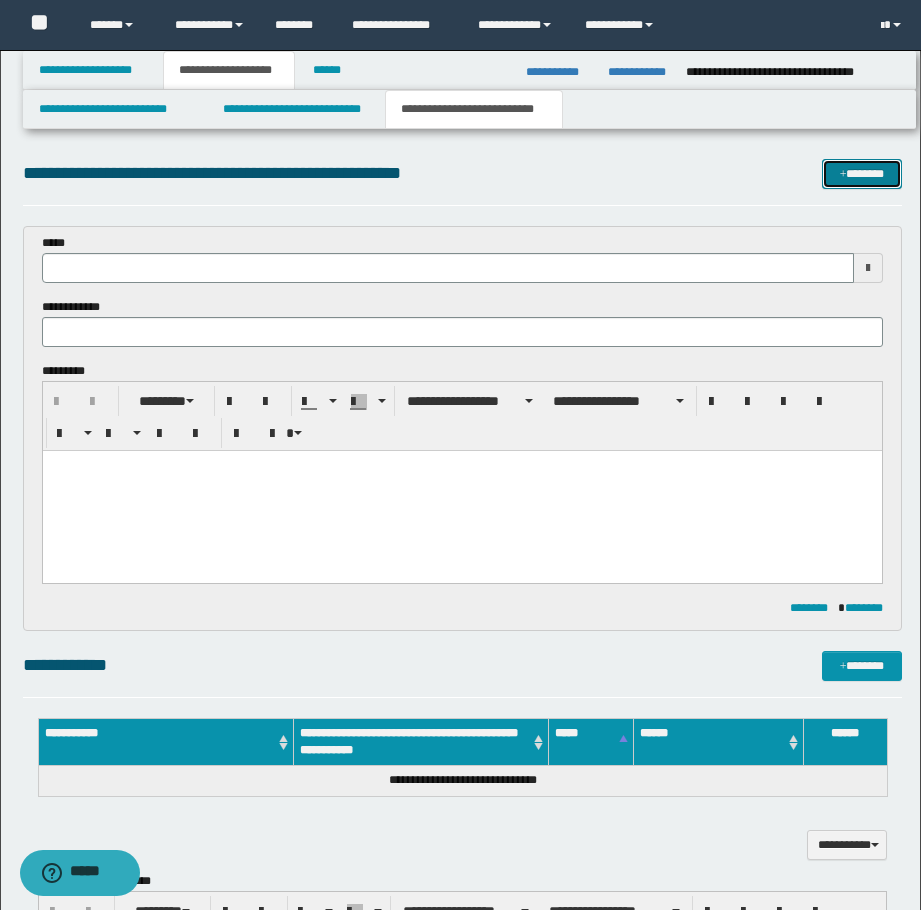 click on "*******" at bounding box center [862, 174] 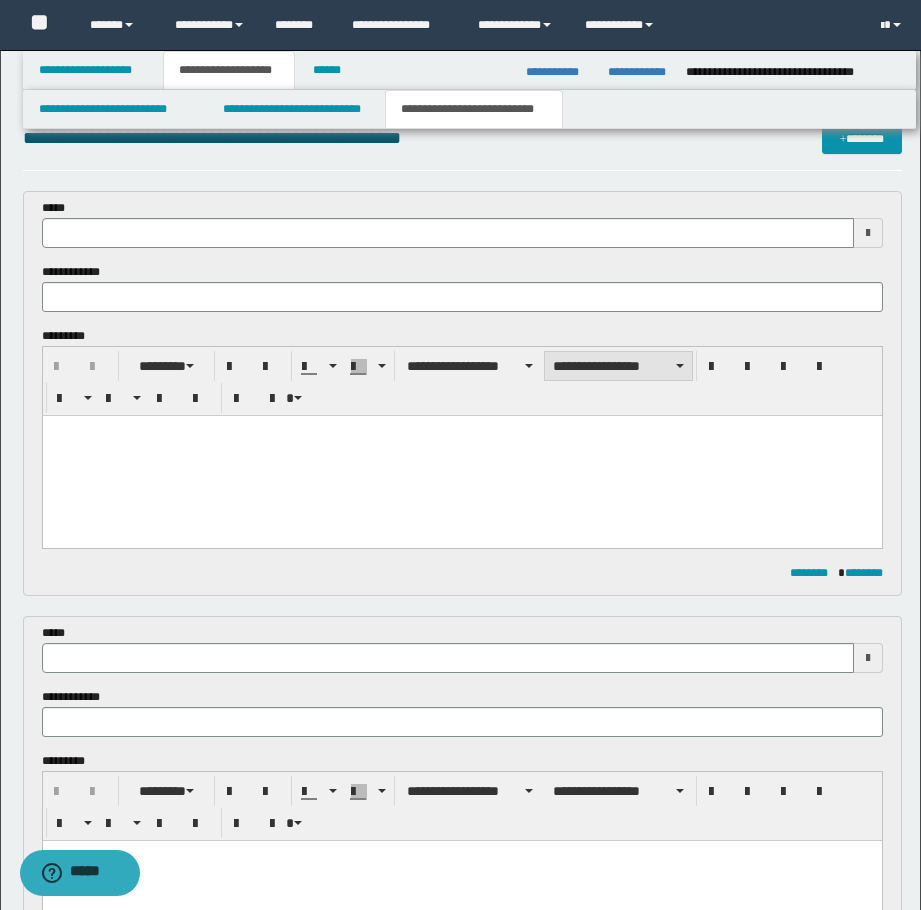scroll, scrollTop: 0, scrollLeft: 0, axis: both 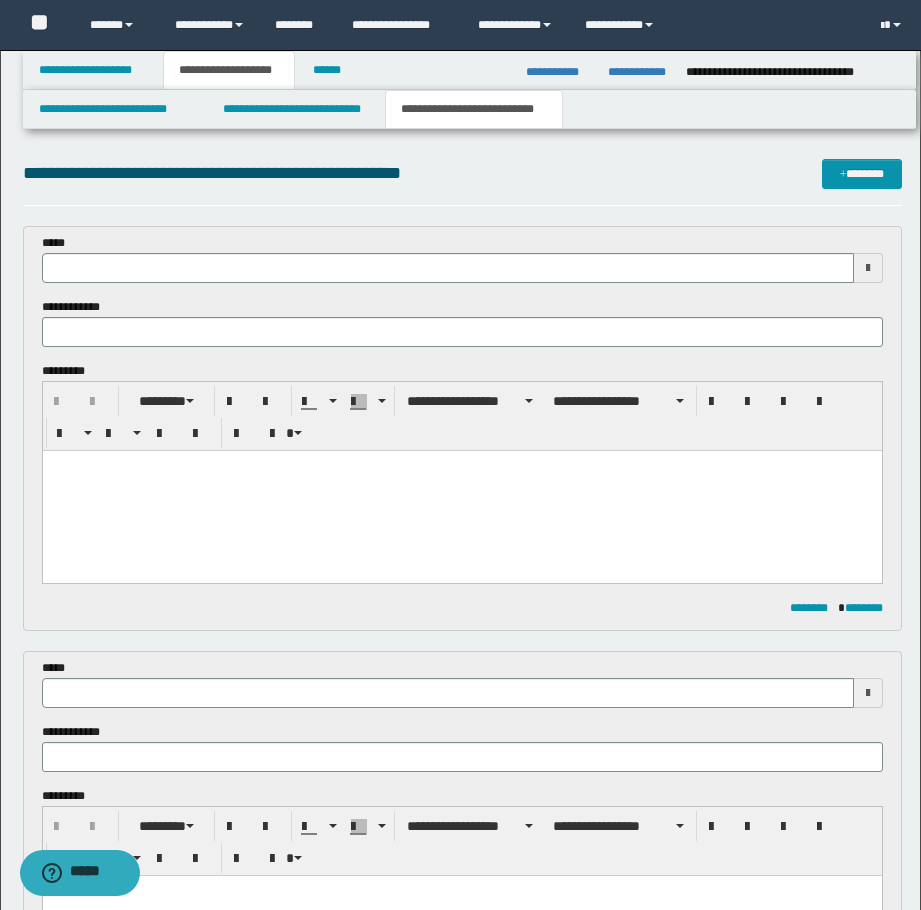 type 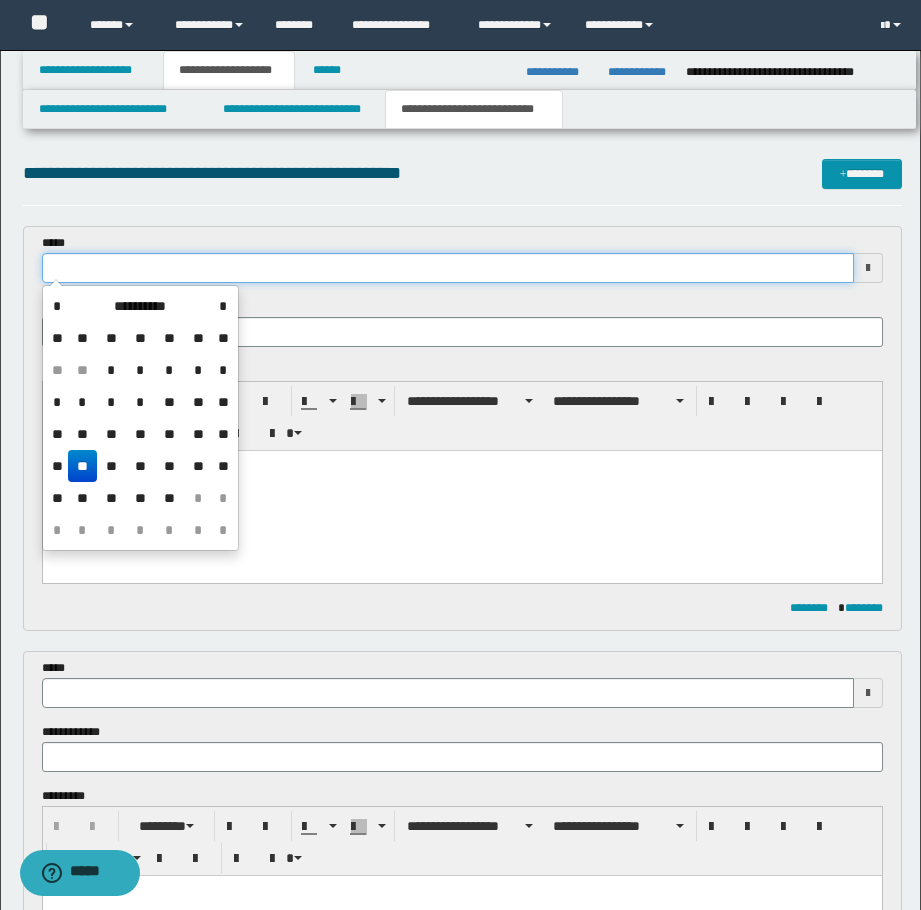 click at bounding box center [448, 268] 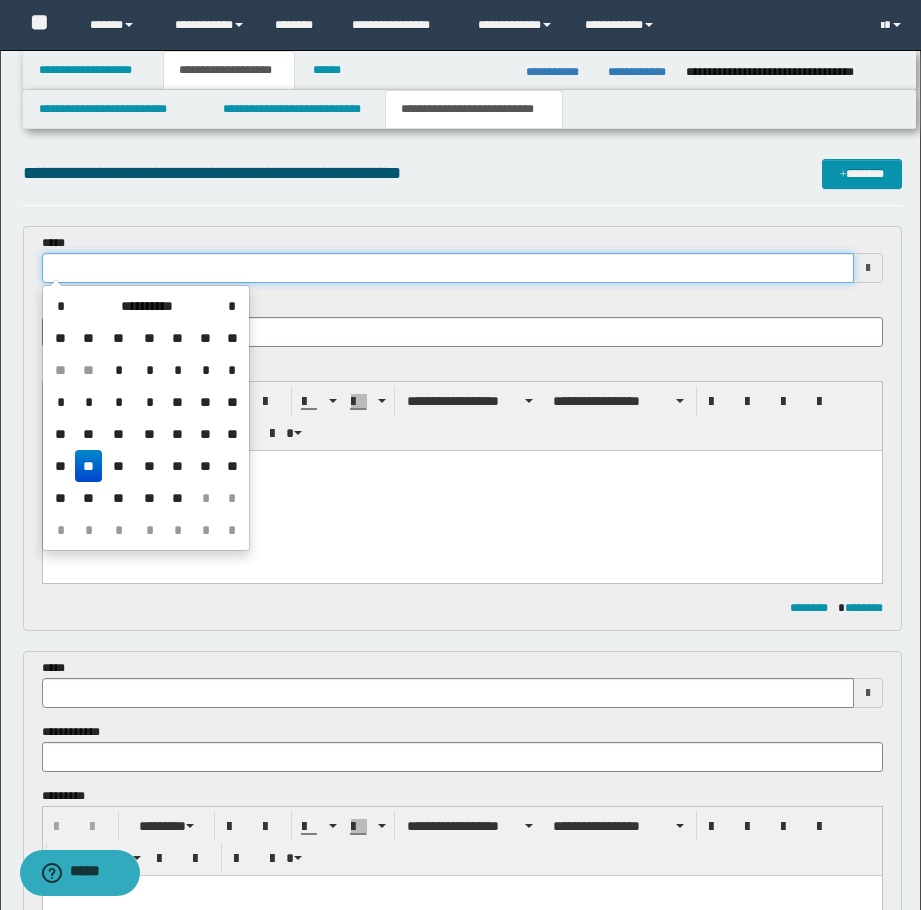 type 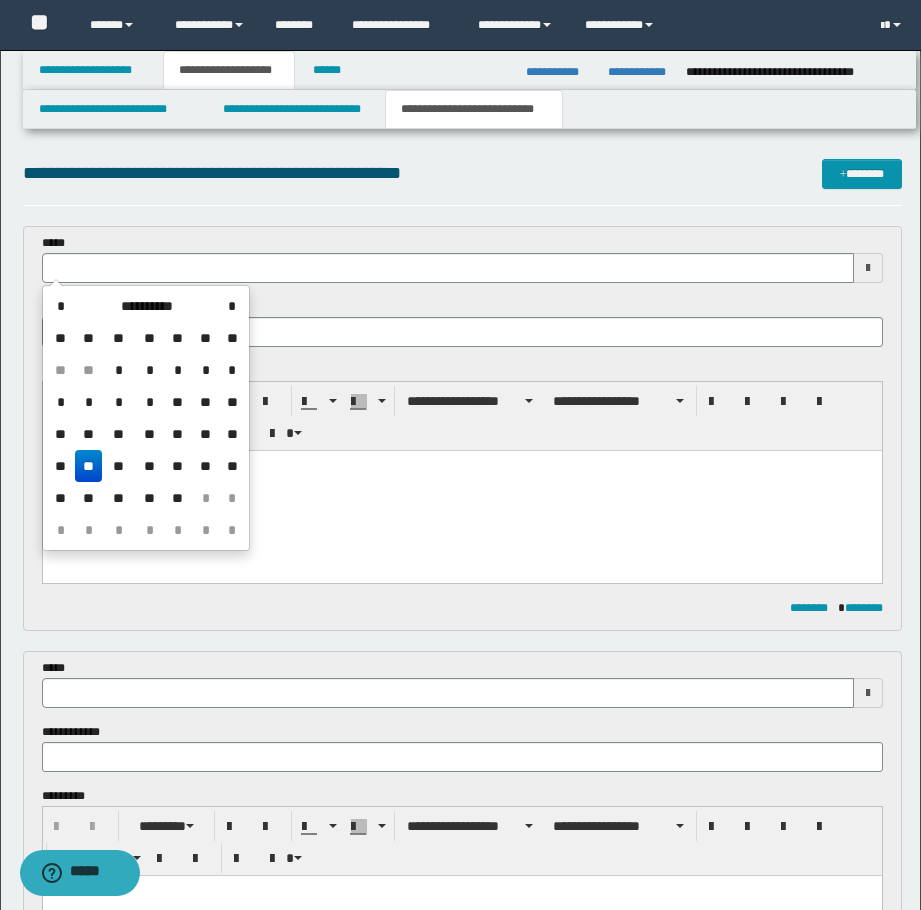 type 